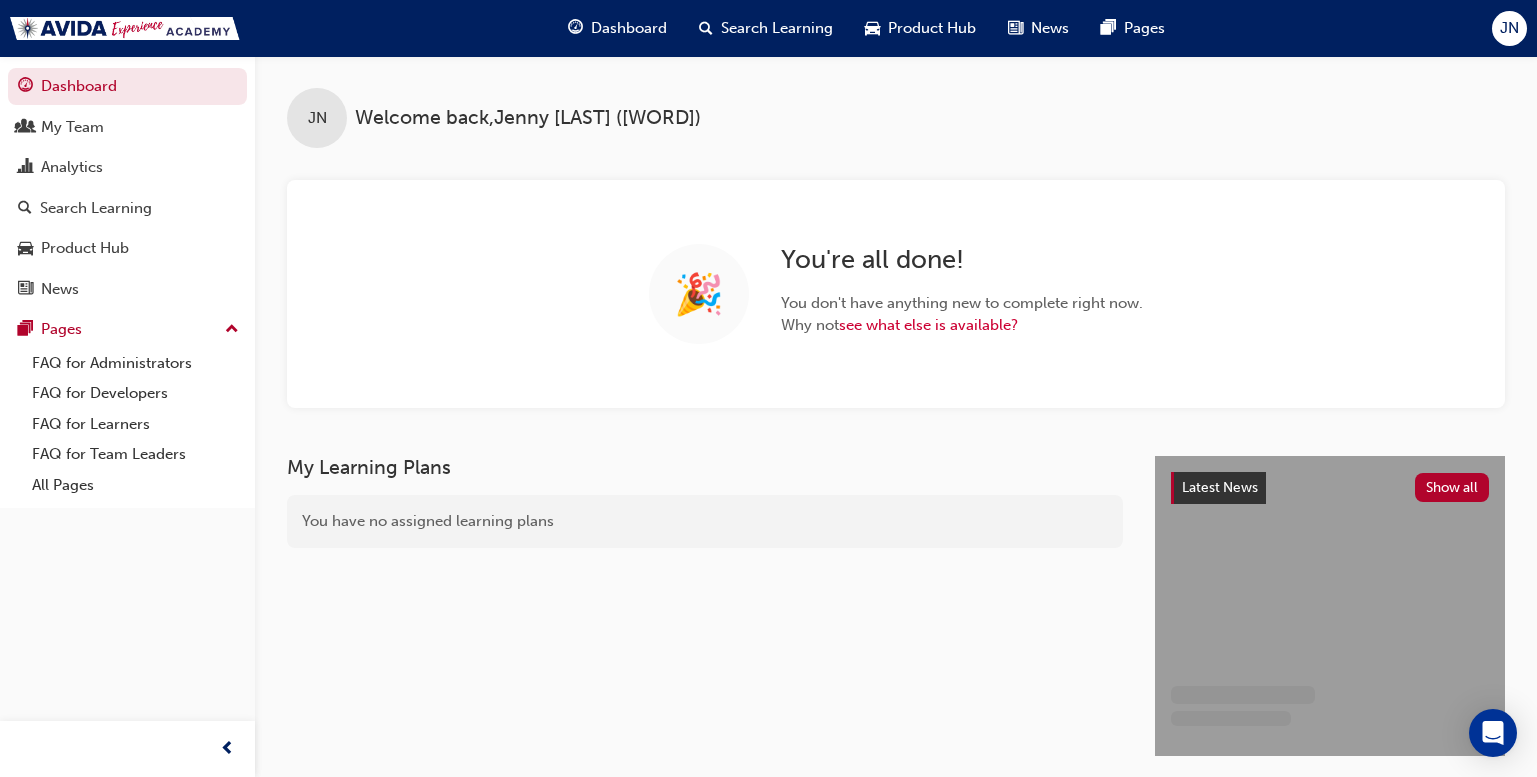 scroll, scrollTop: 0, scrollLeft: 0, axis: both 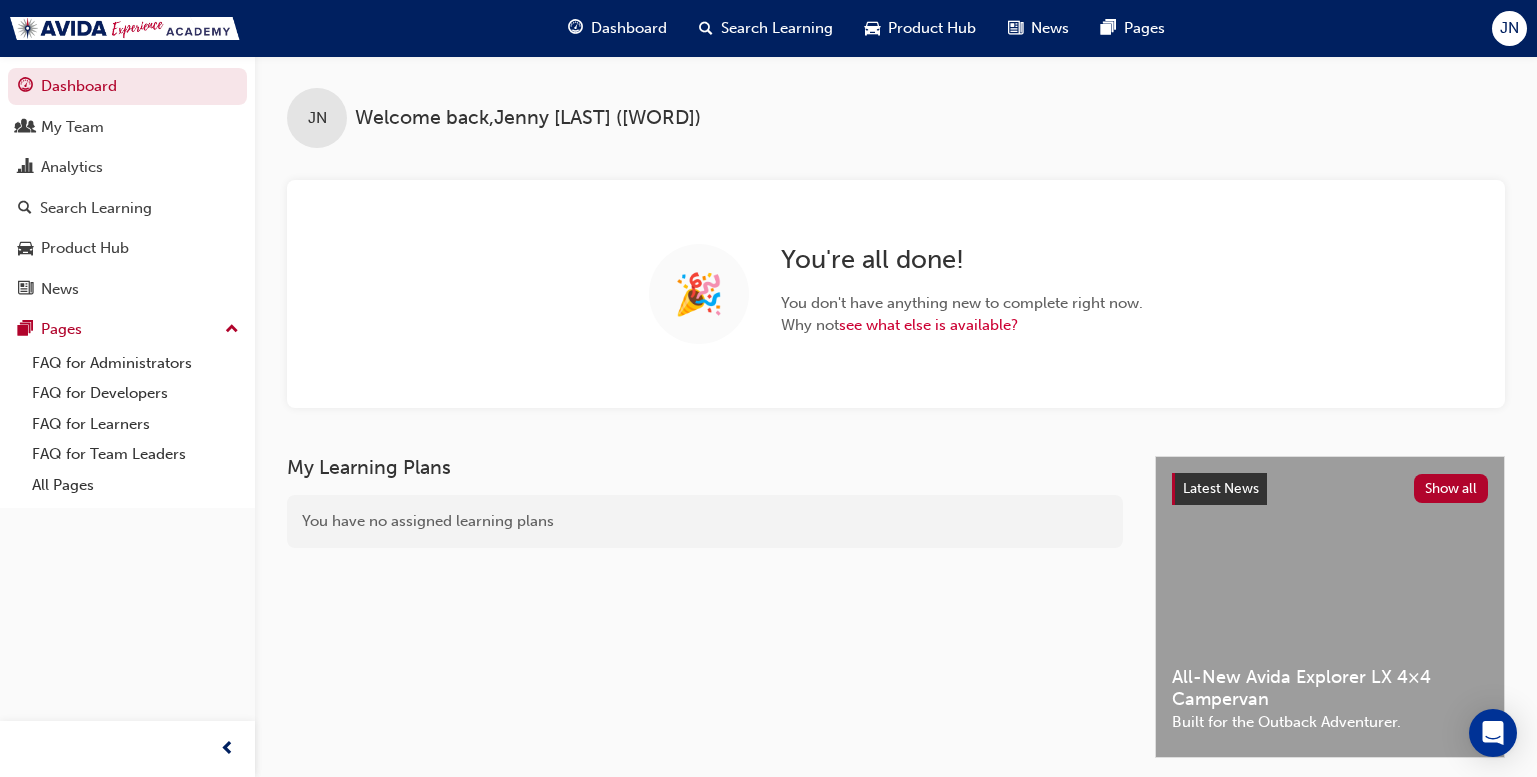 click on "JN" at bounding box center (1509, 28) 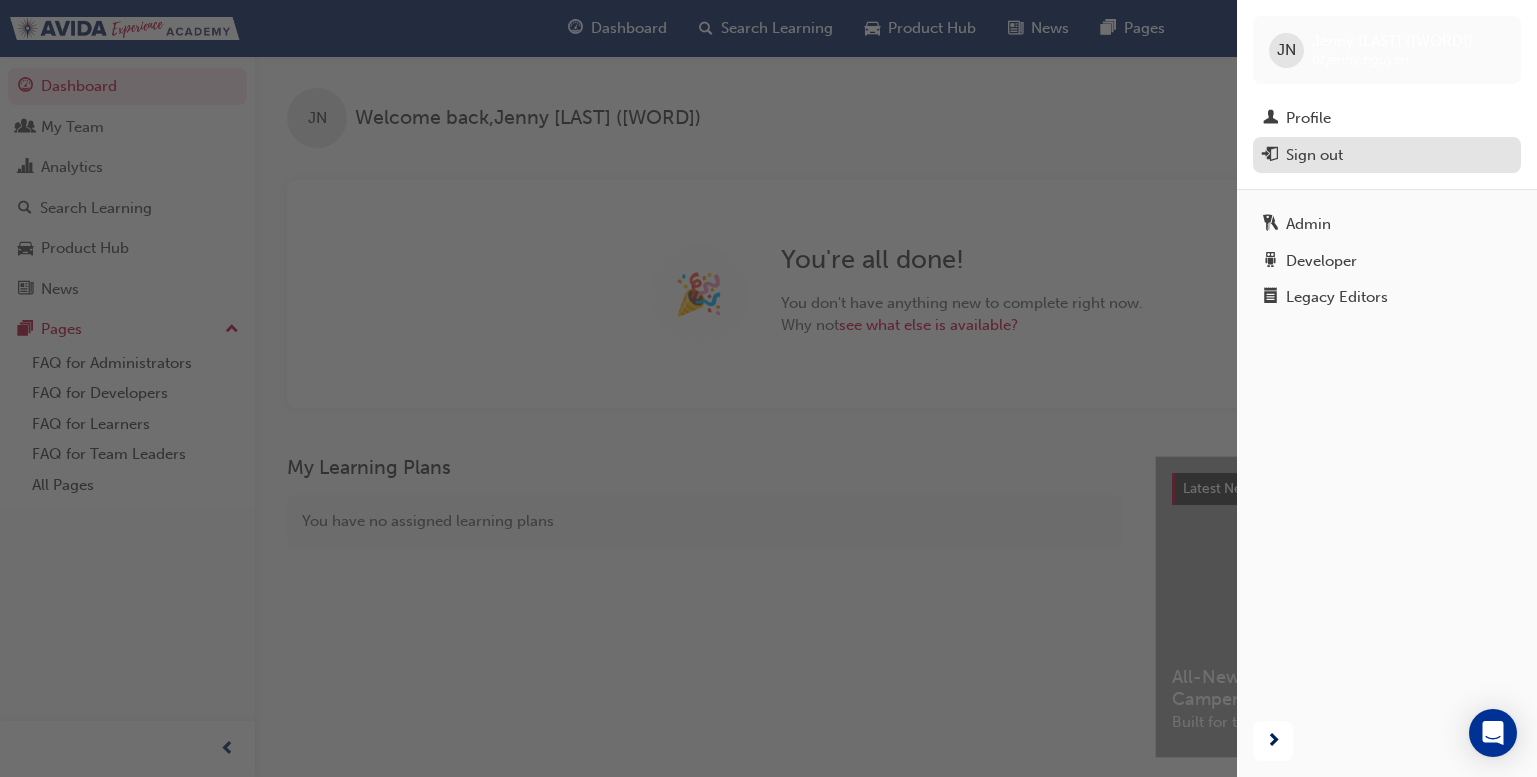 click on "Sign out" at bounding box center [1387, 155] 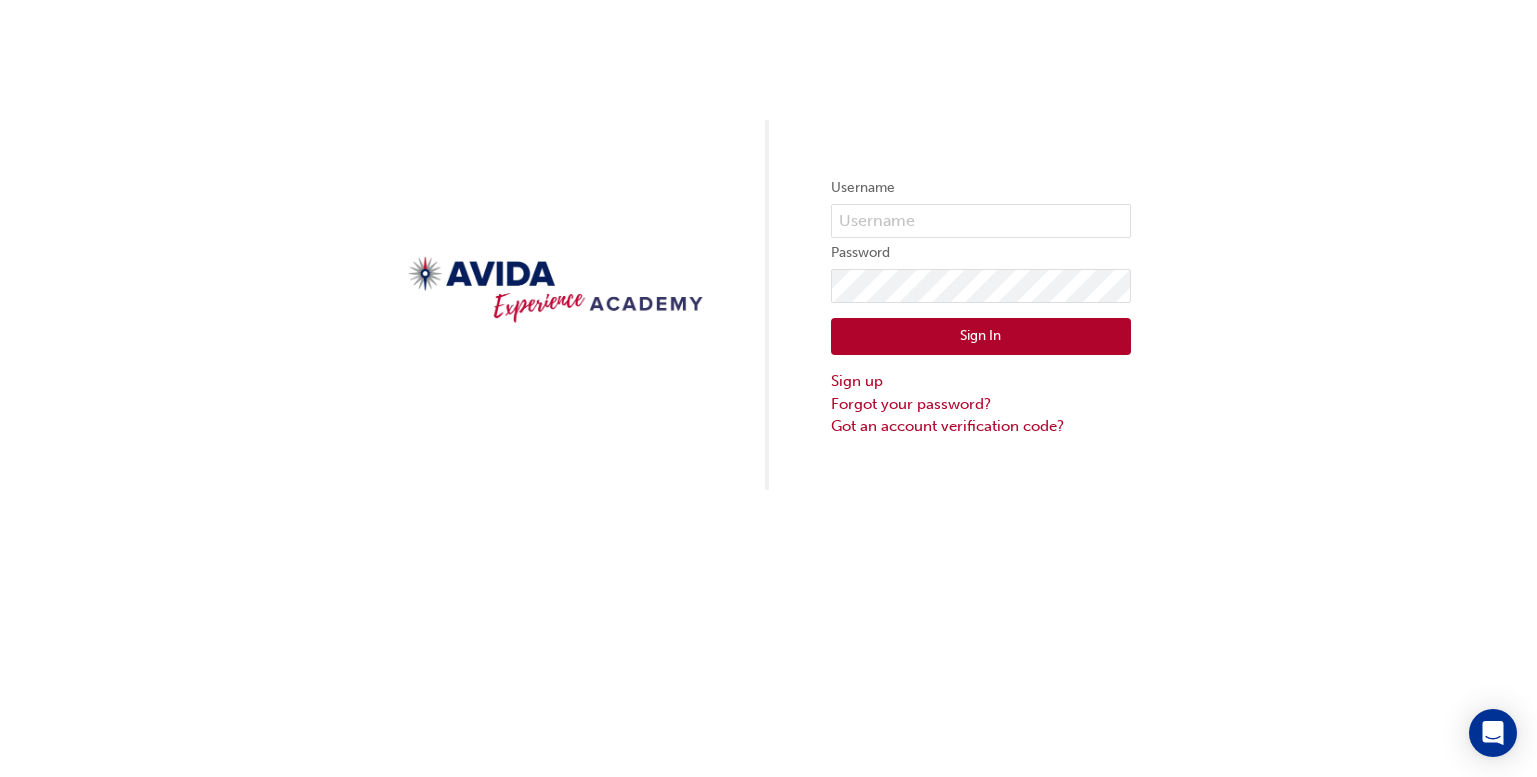 scroll, scrollTop: 0, scrollLeft: 0, axis: both 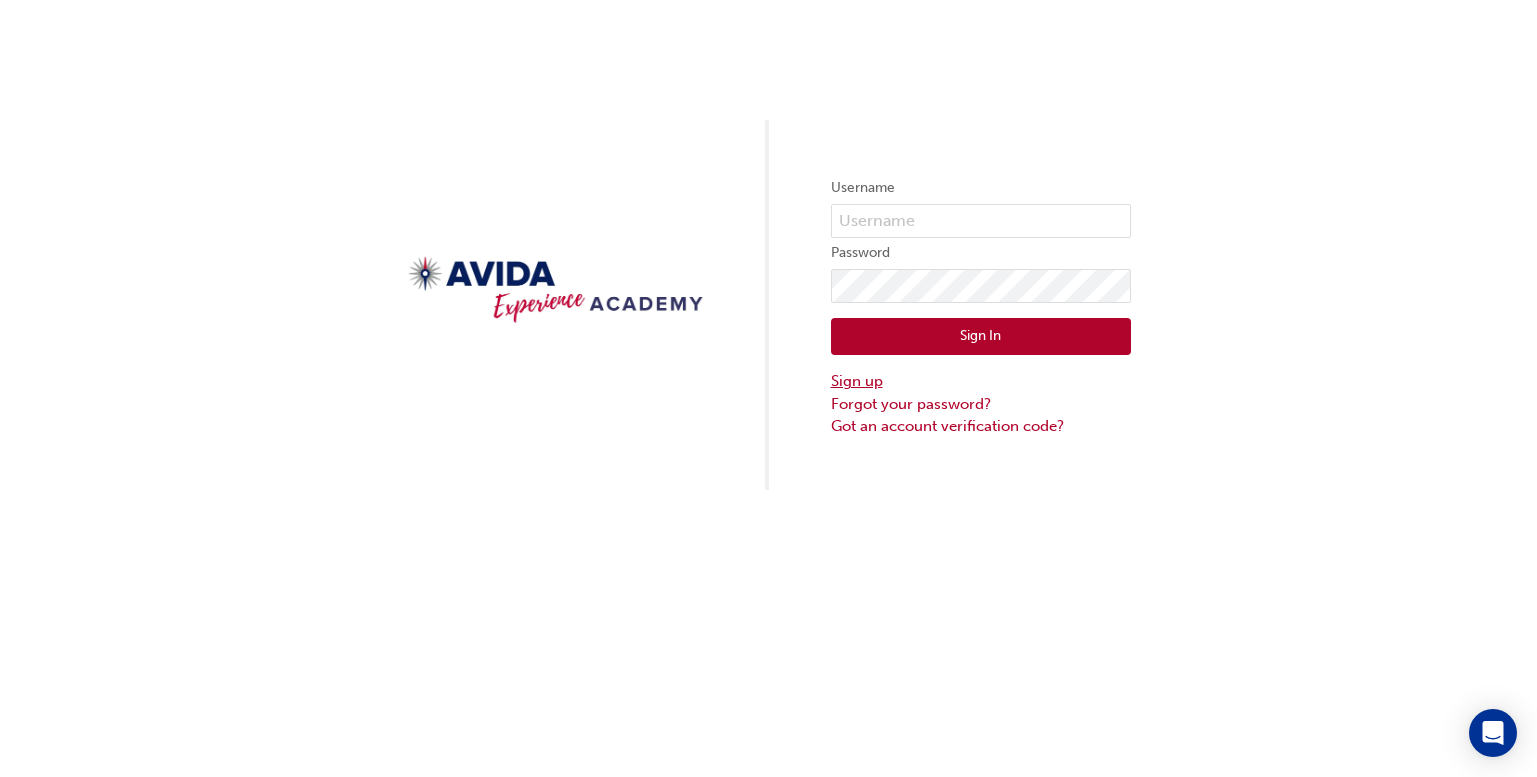 click on "Sign up" at bounding box center [981, 381] 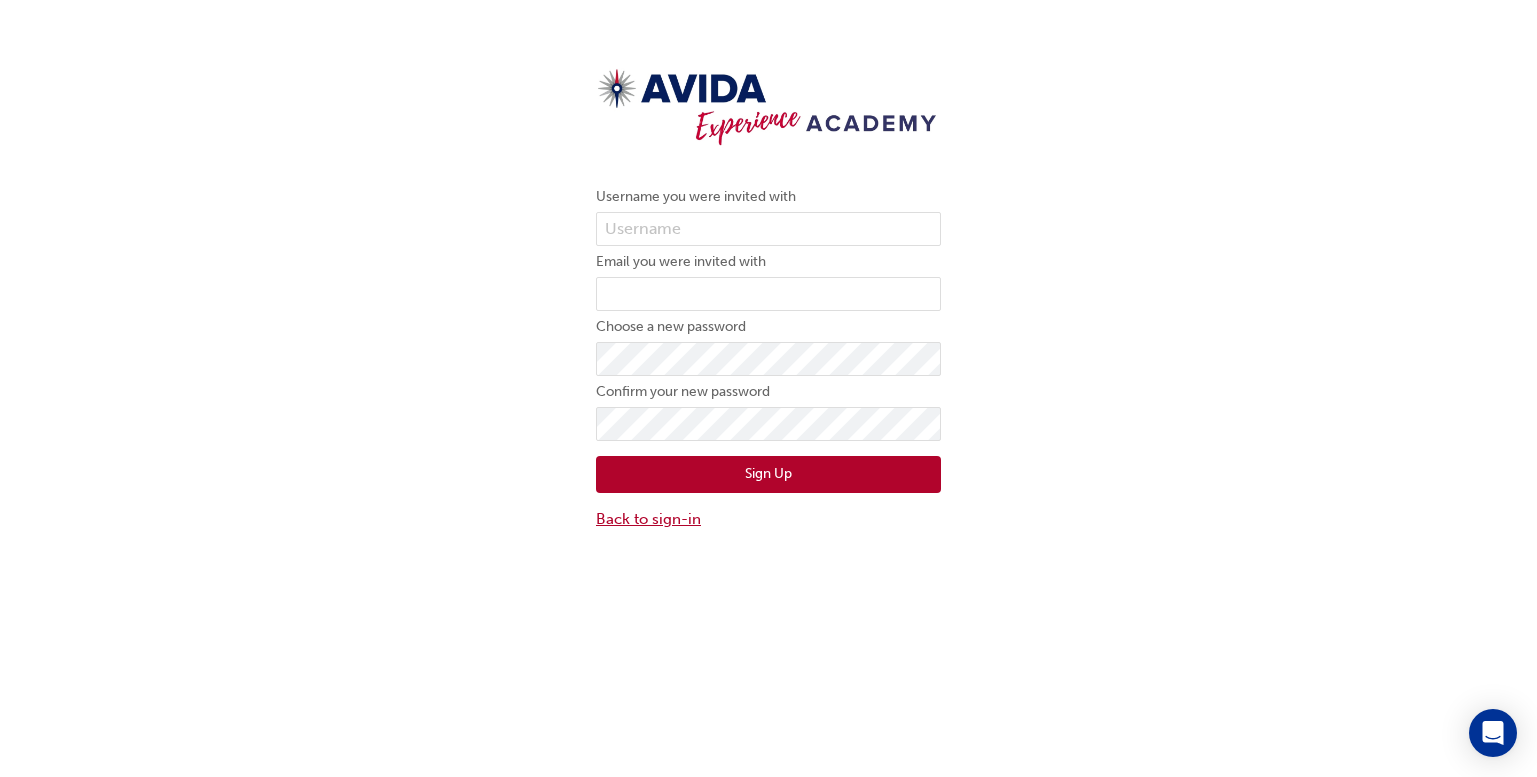click on "Back to sign-in" at bounding box center [768, 519] 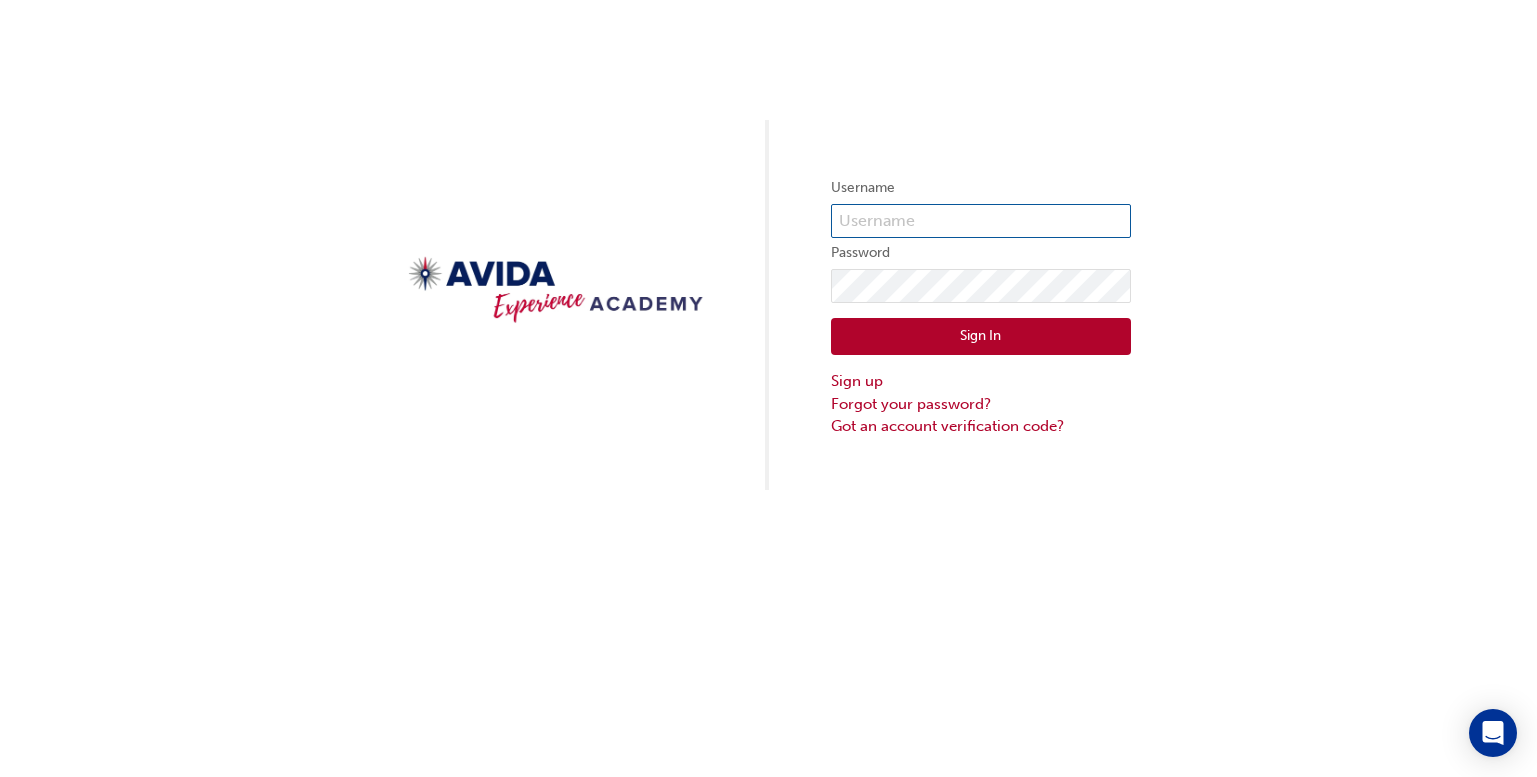 click at bounding box center (981, 221) 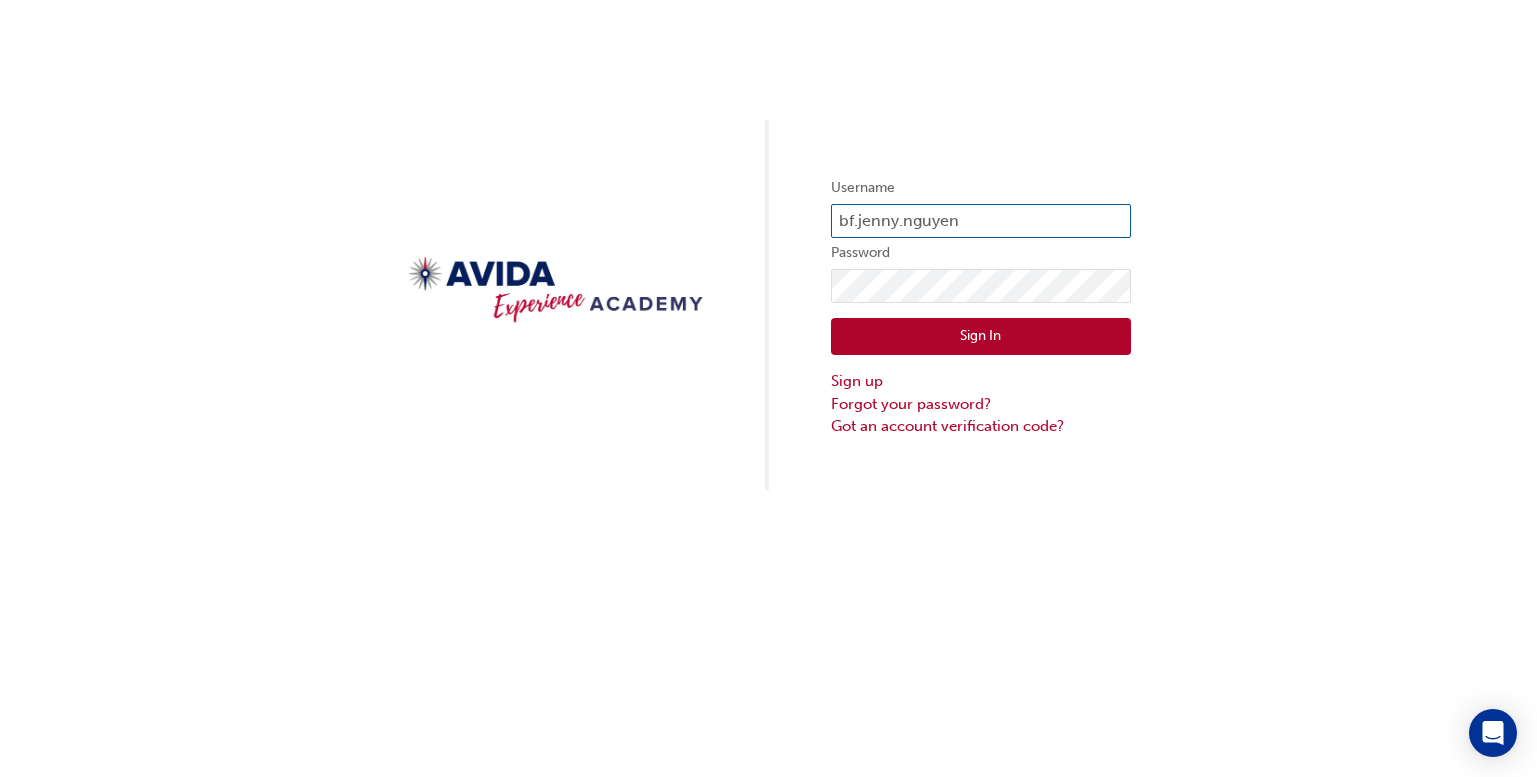 click on "Sign In" at bounding box center (981, 337) 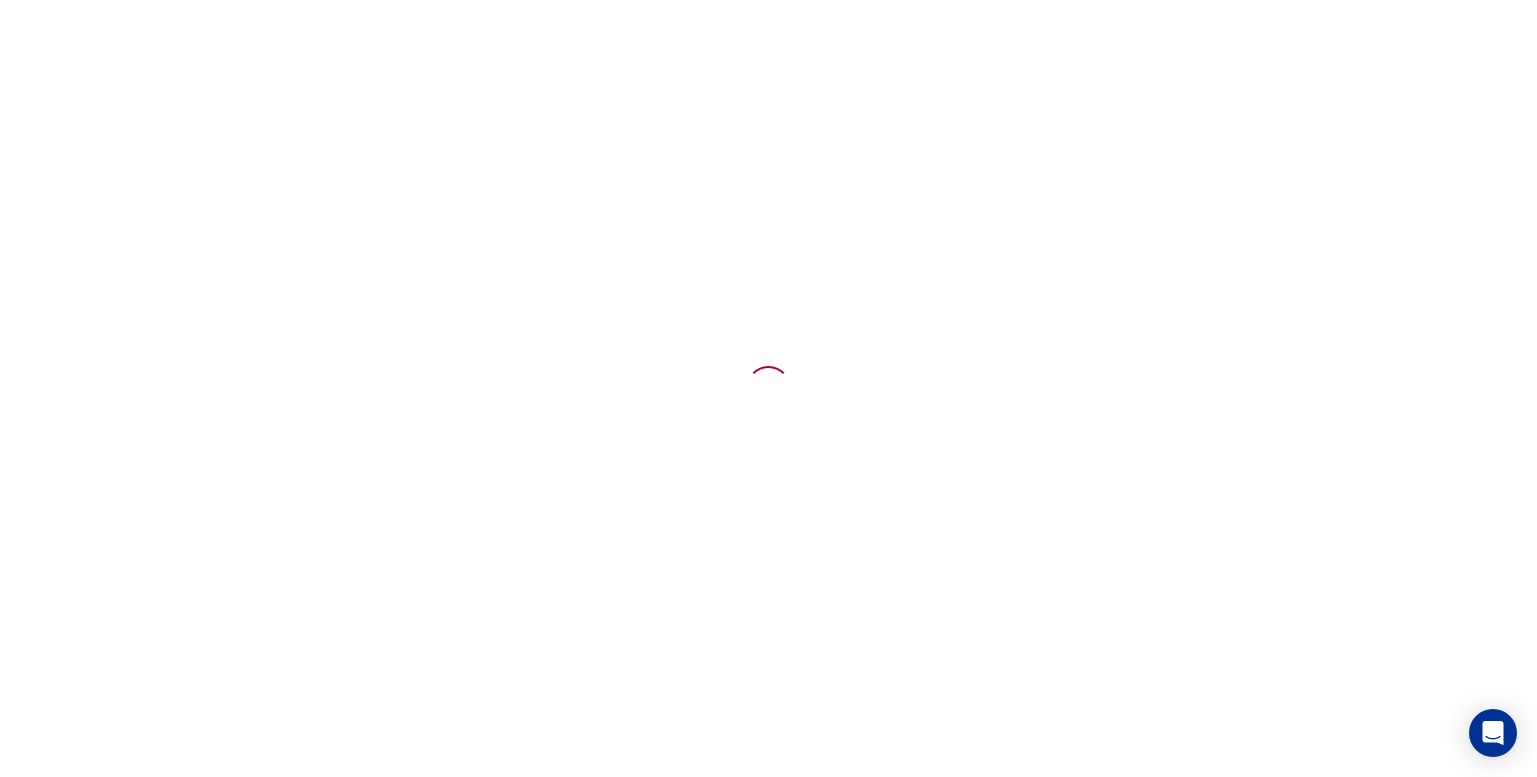 scroll, scrollTop: 0, scrollLeft: 0, axis: both 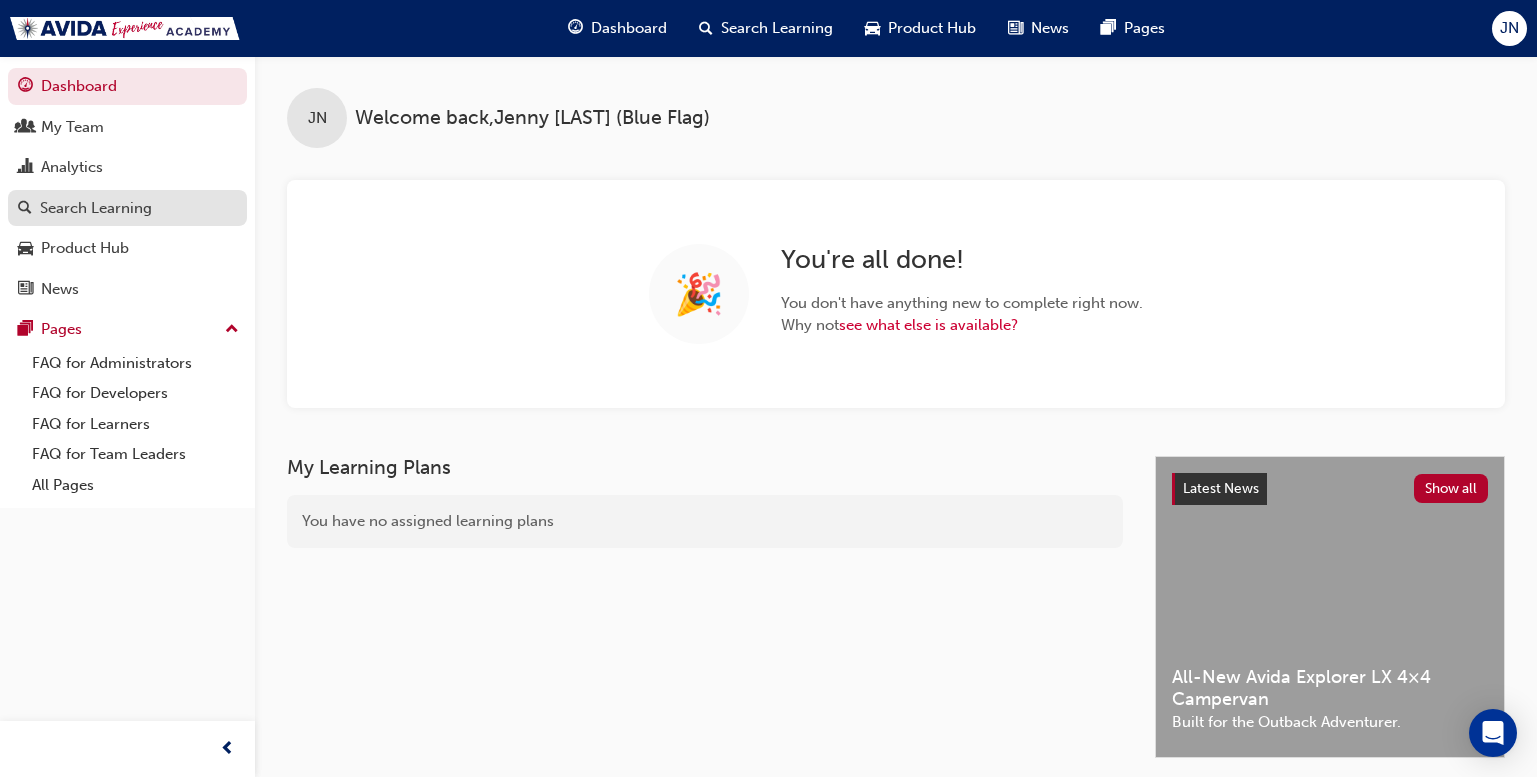 drag, startPoint x: 121, startPoint y: 205, endPoint x: 231, endPoint y: 191, distance: 110.88733 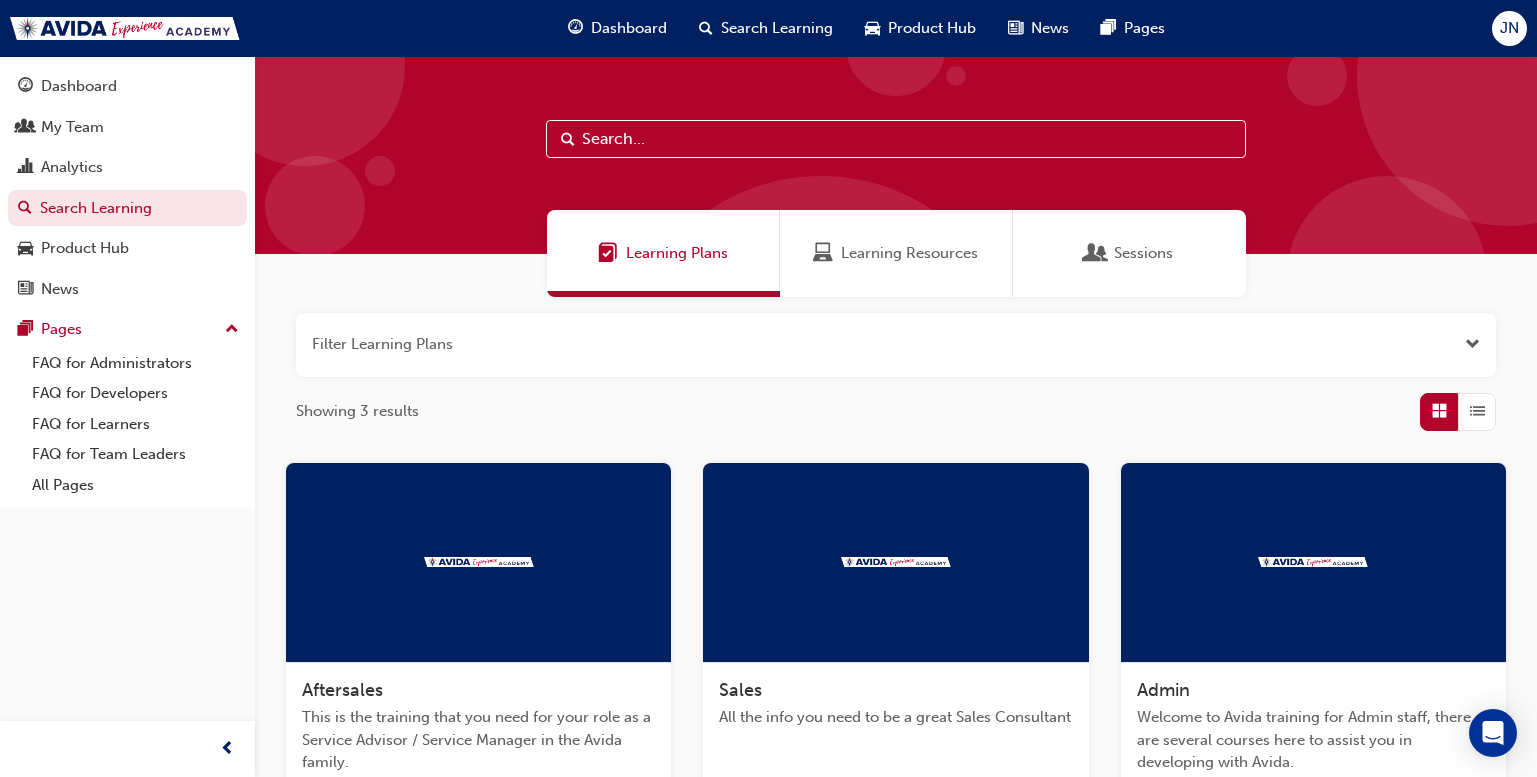 click at bounding box center [478, 563] 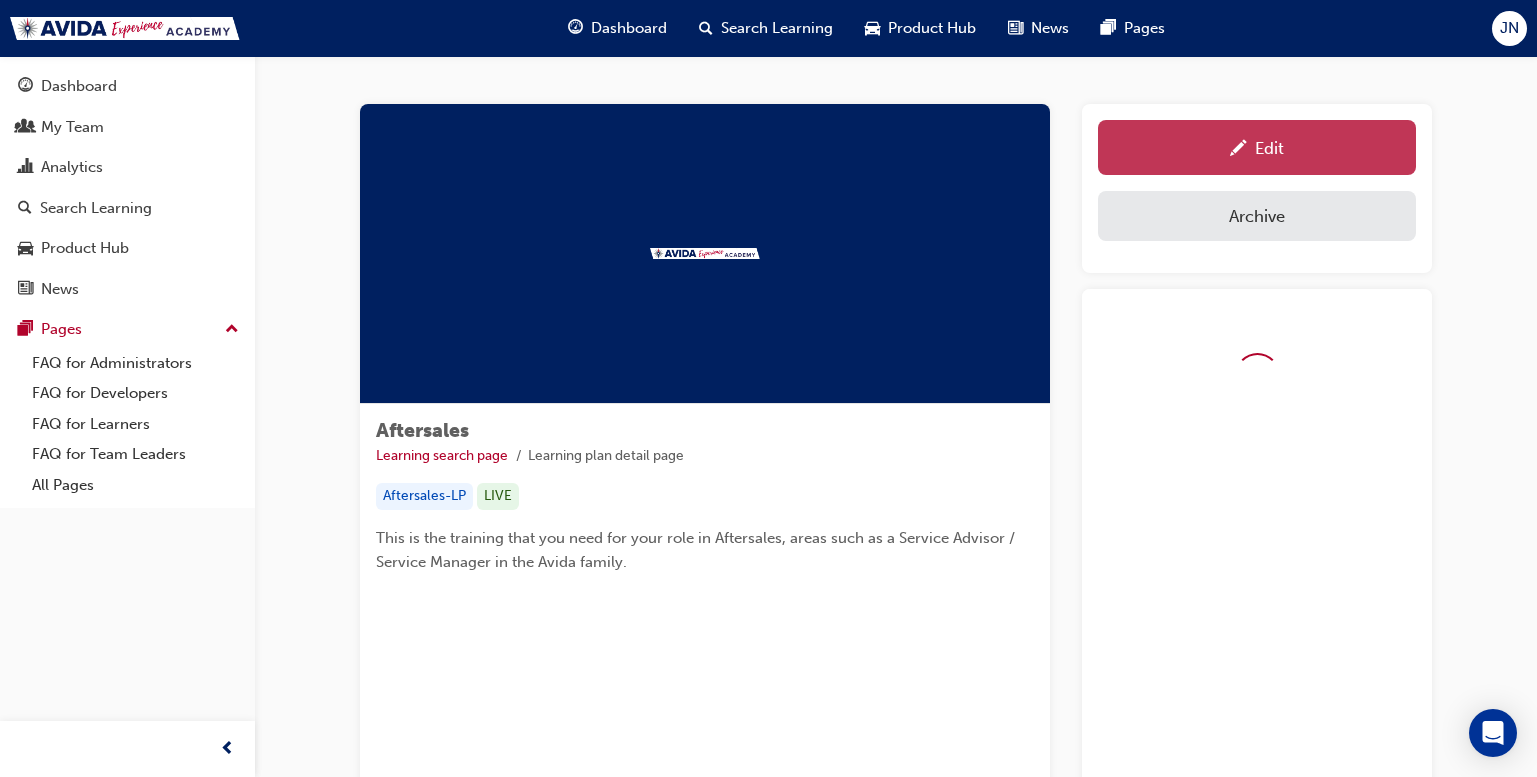 click on "Edit" at bounding box center (1257, 147) 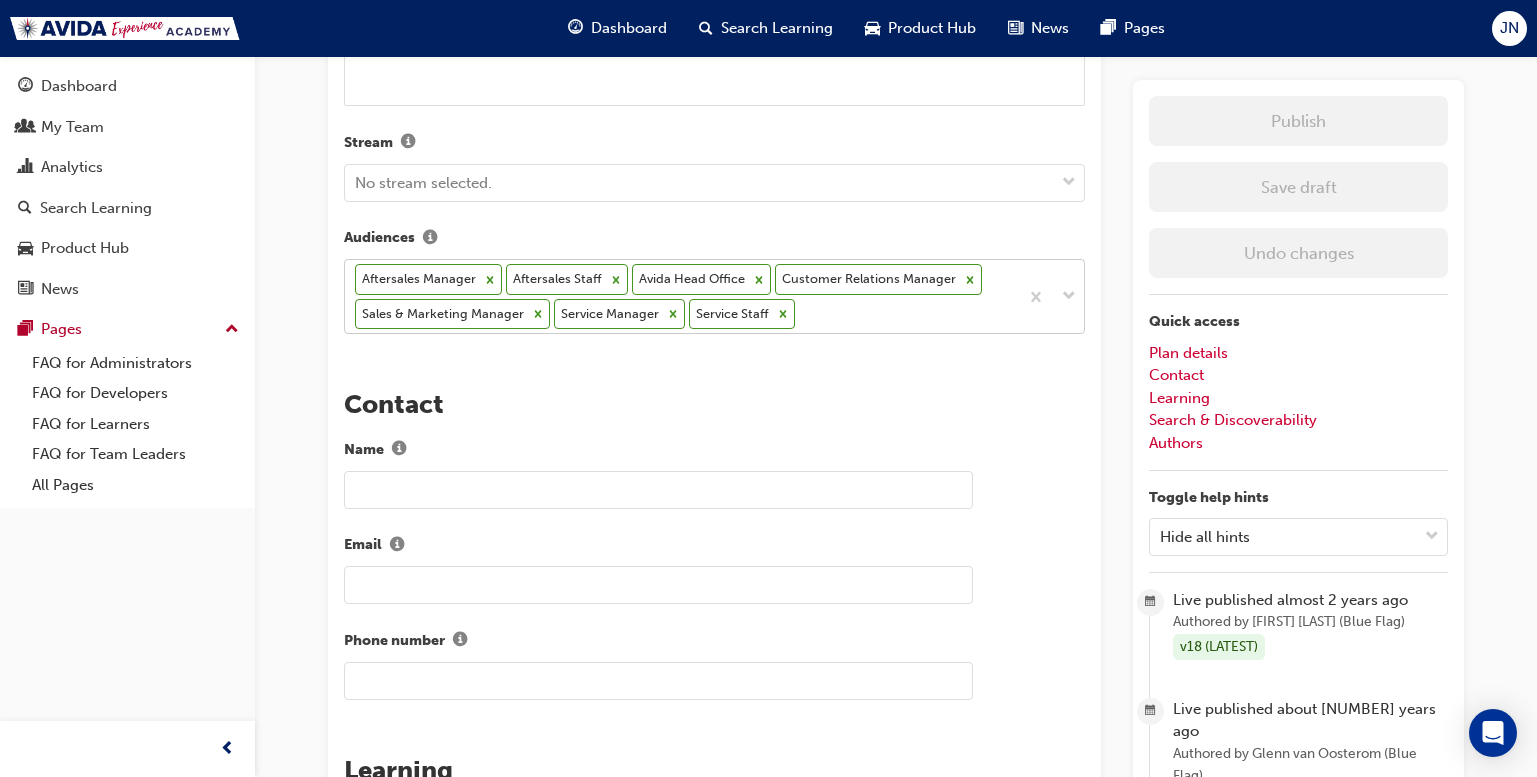 click on "Aftersales Manager Aftersales Staff Avida Head Office Customer Relations Manager Sales & Marketing Manager Service Manager Service Staff" at bounding box center (681, 296) 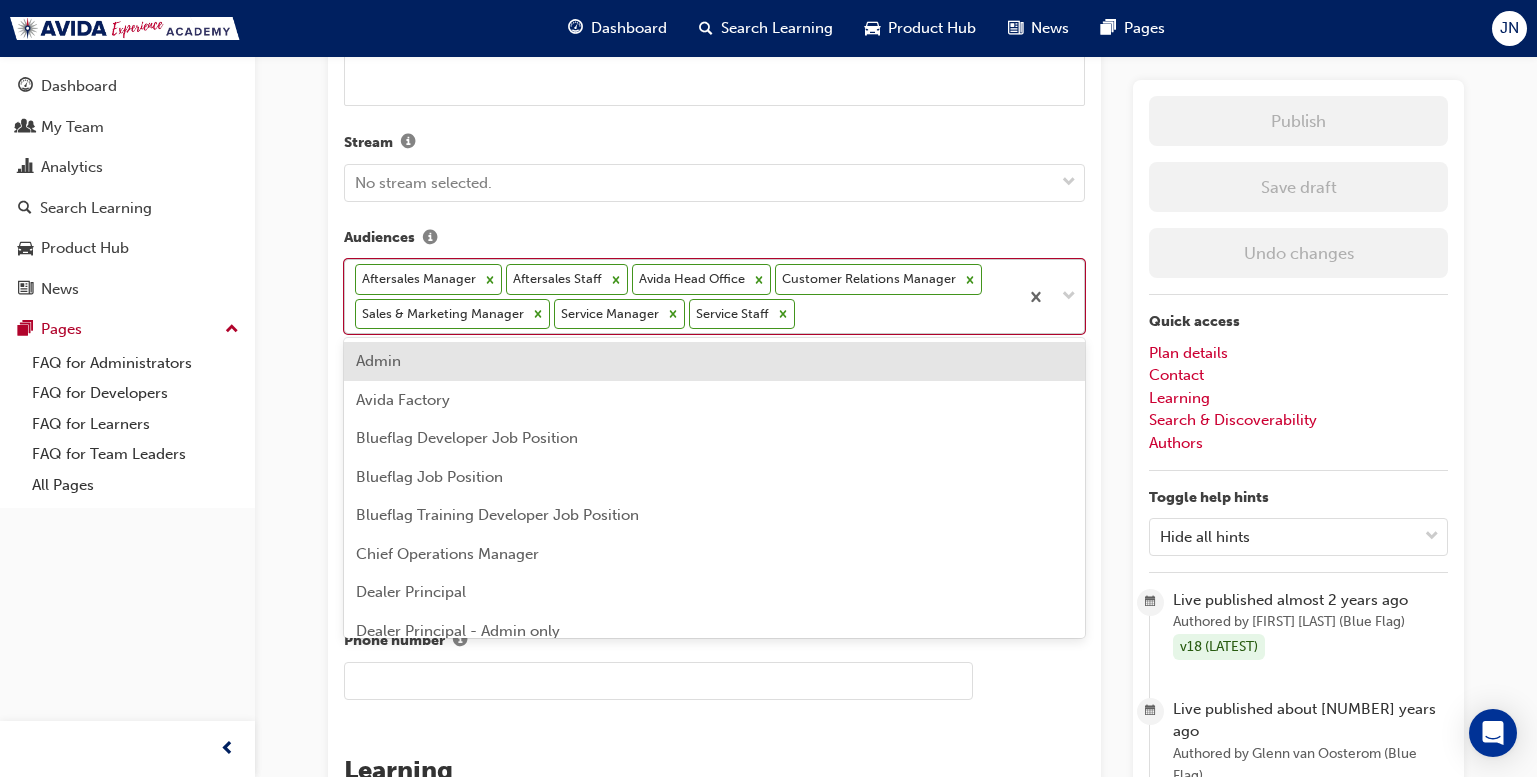 scroll, scrollTop: 852, scrollLeft: 0, axis: vertical 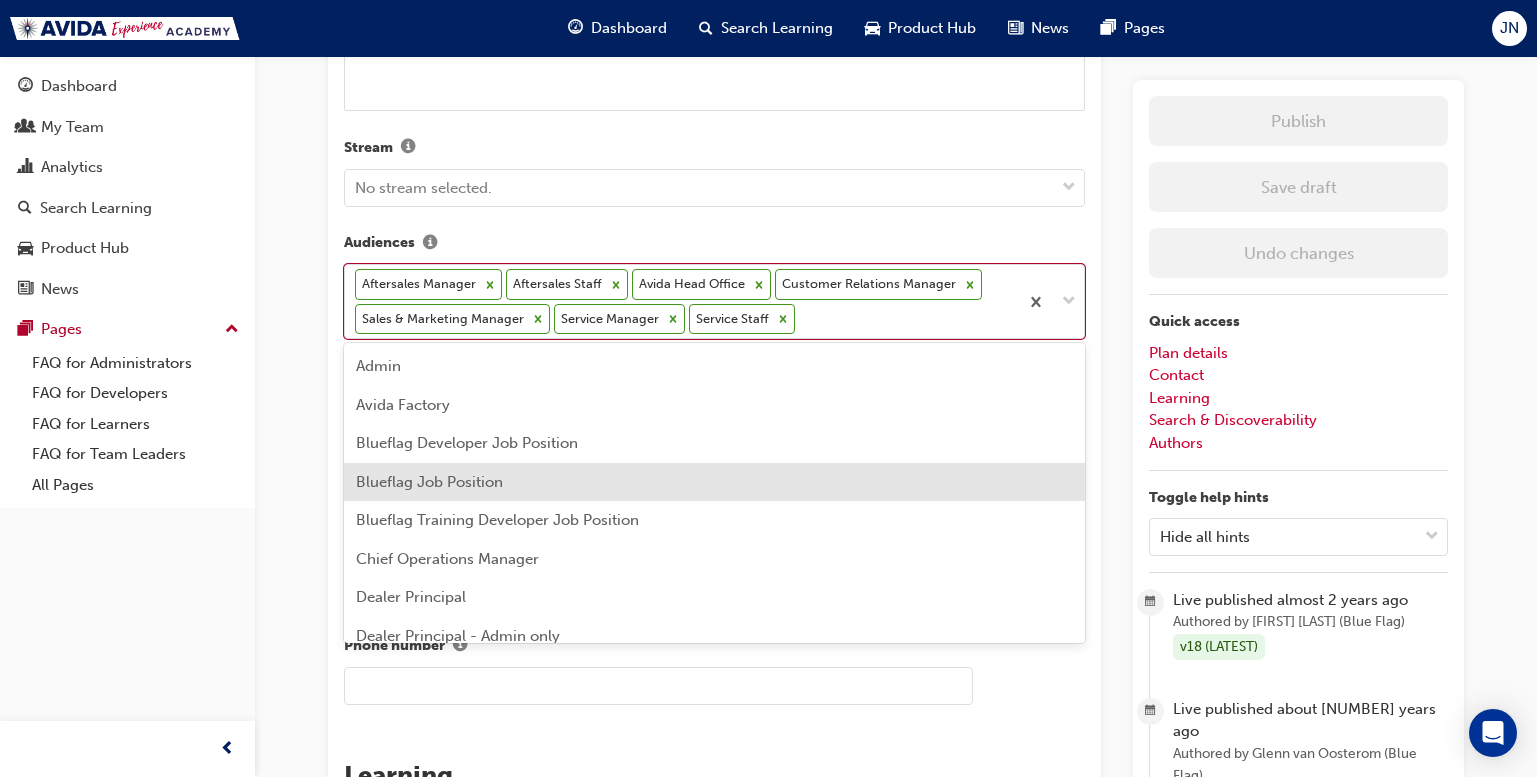 click on "Blueflag Job Position" at bounding box center (714, 482) 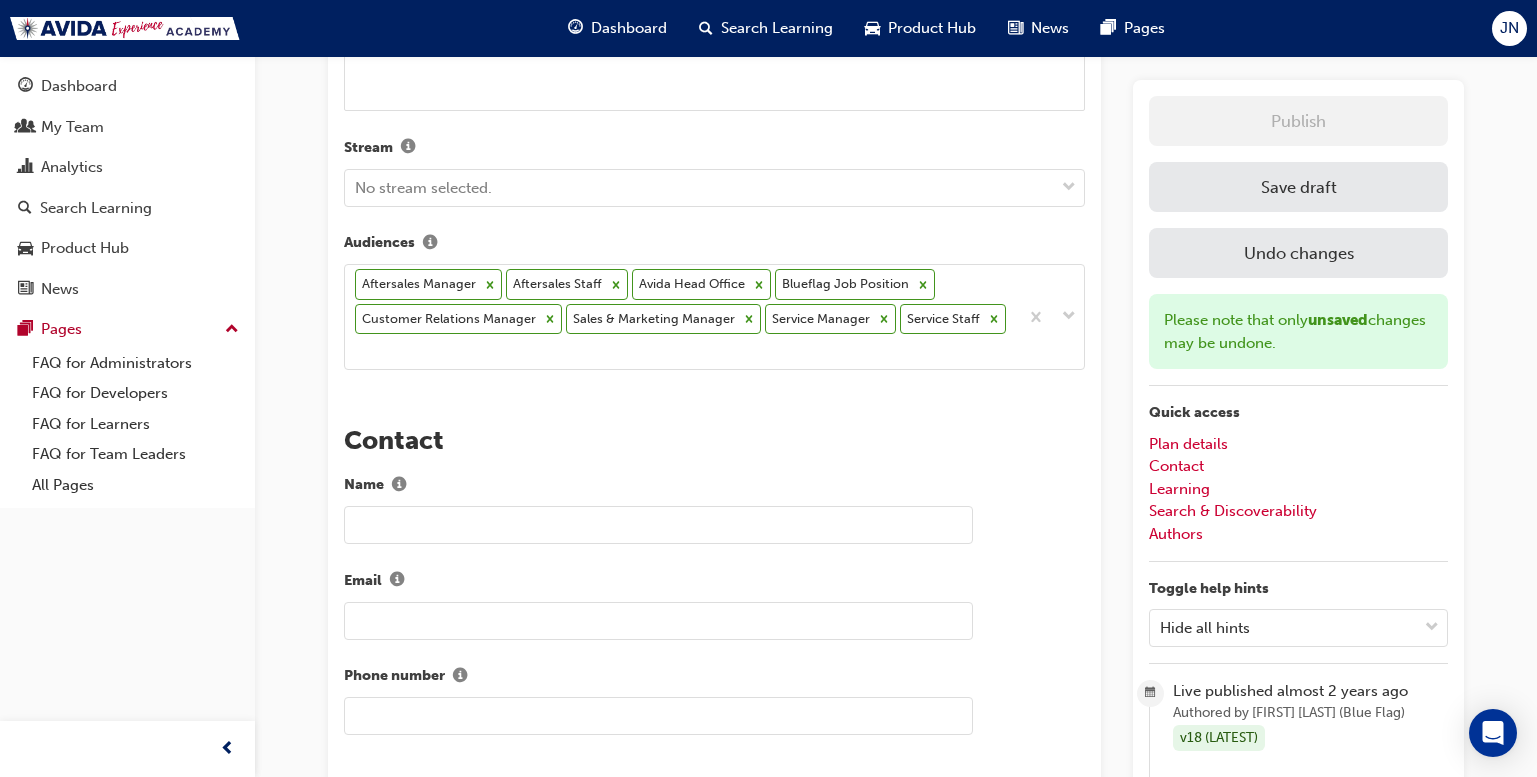 click on "Save draft" at bounding box center (1298, 187) 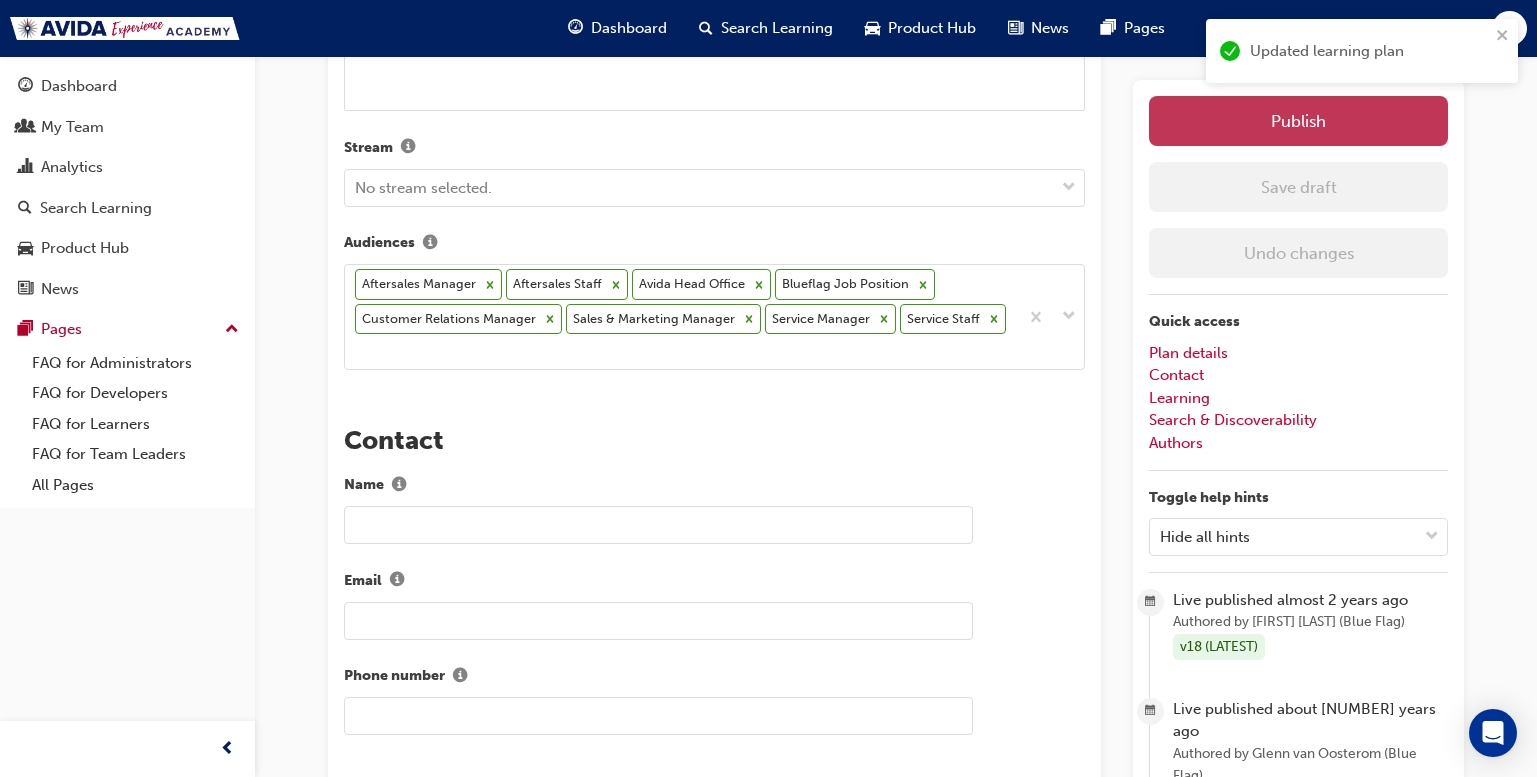 click on "Publish" at bounding box center [1298, 121] 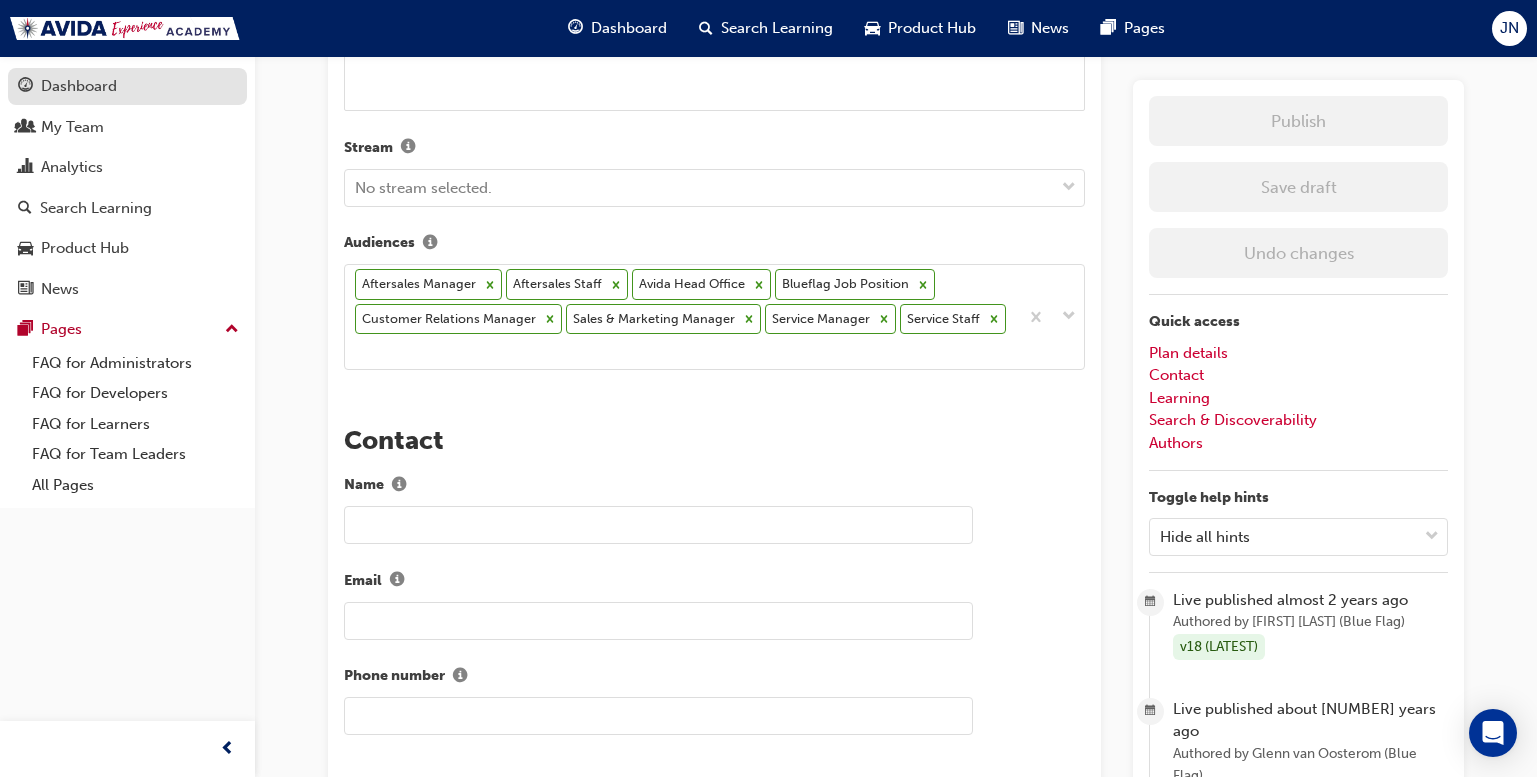 click on "Dashboard" at bounding box center [127, 86] 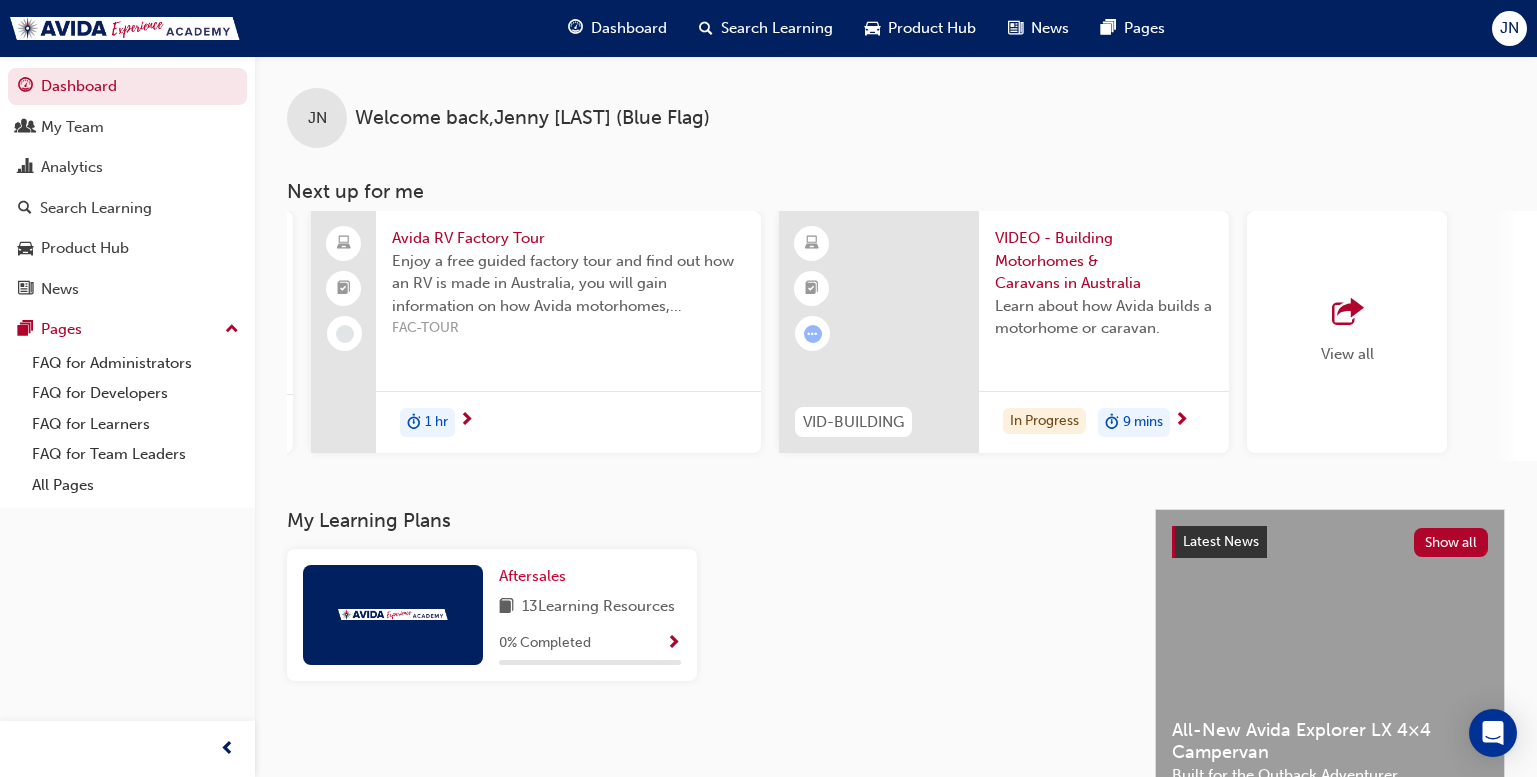 scroll, scrollTop: 0, scrollLeft: 1555, axis: horizontal 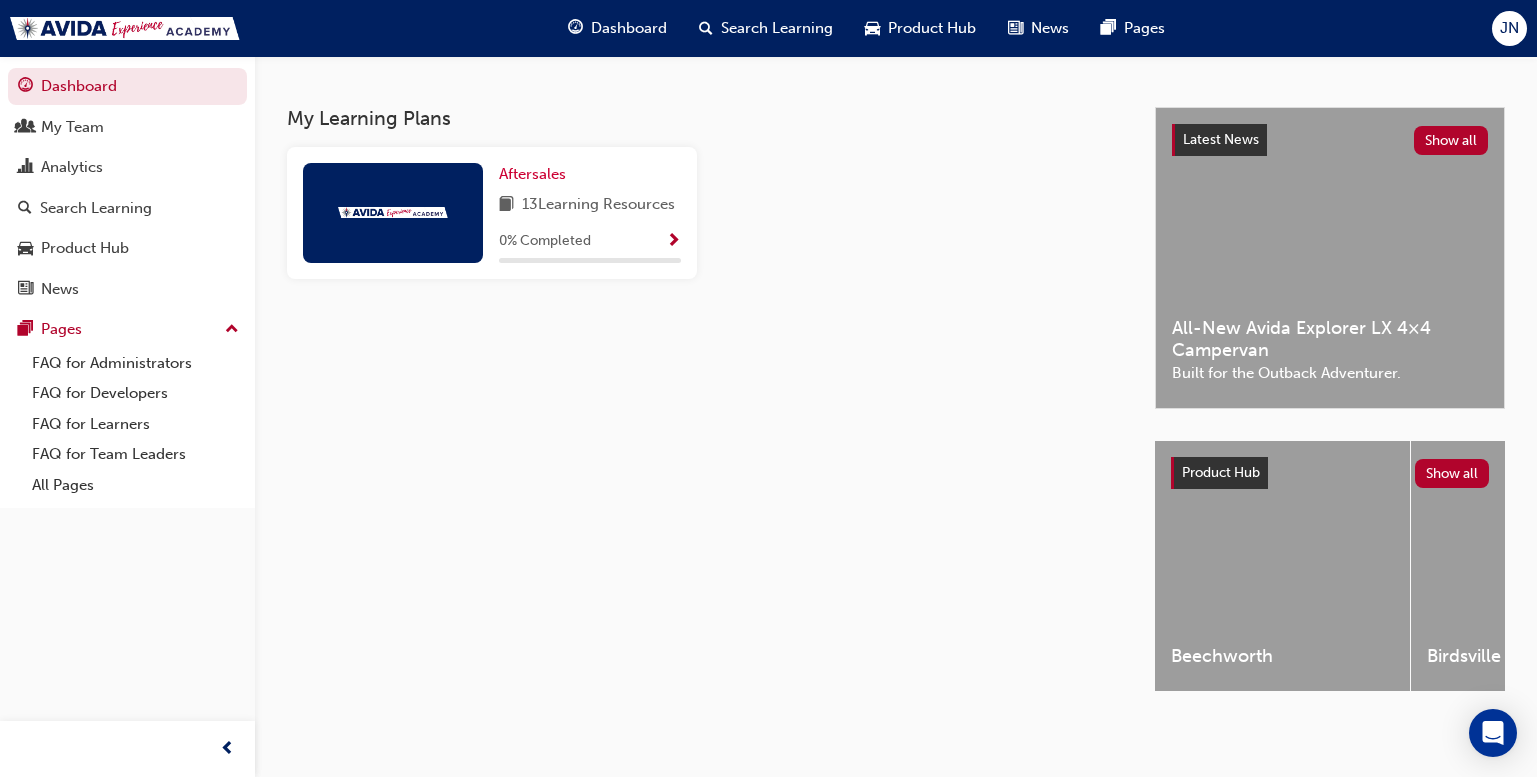 click on "JN" at bounding box center (1509, 28) 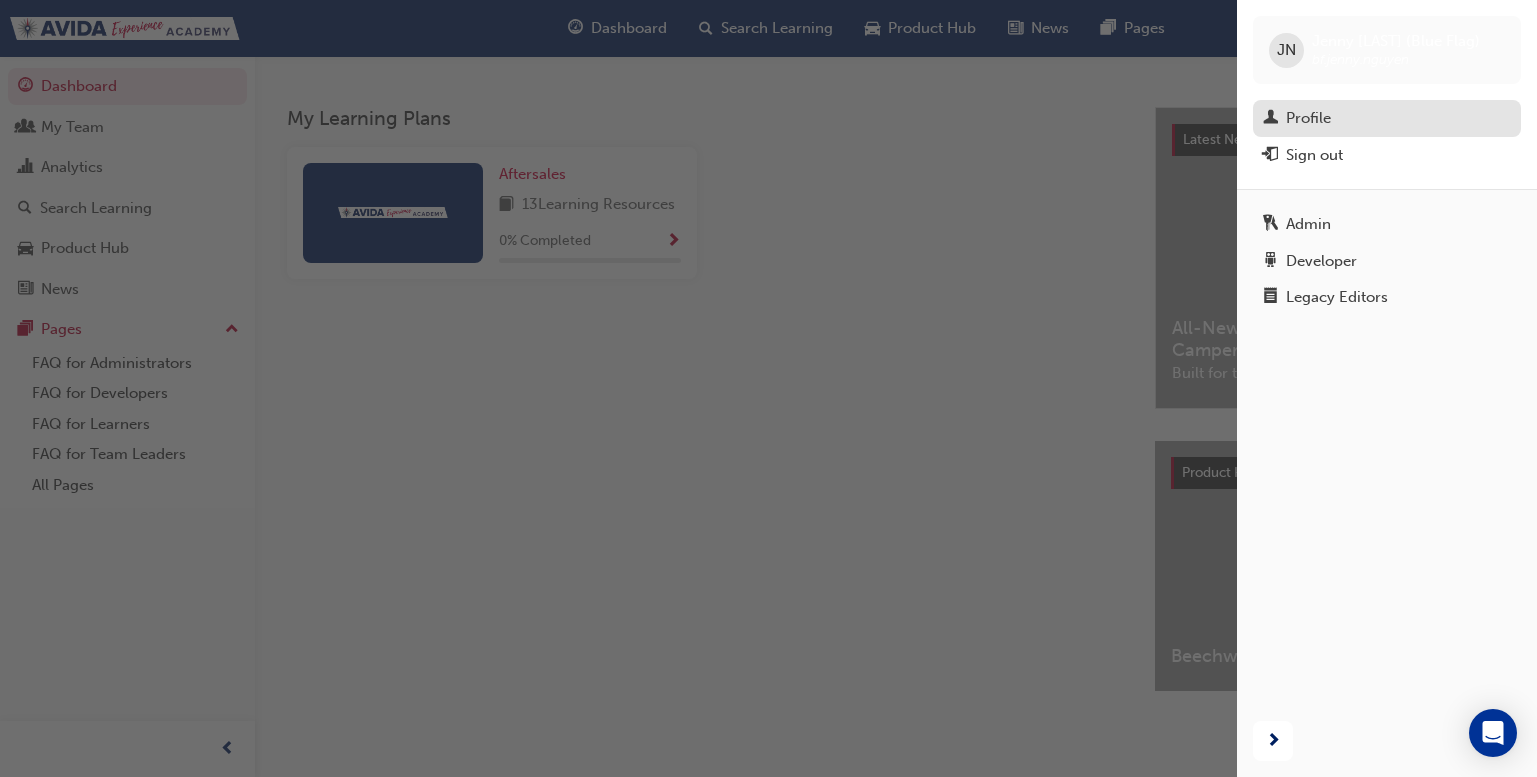 click on "Profile" at bounding box center [1387, 118] 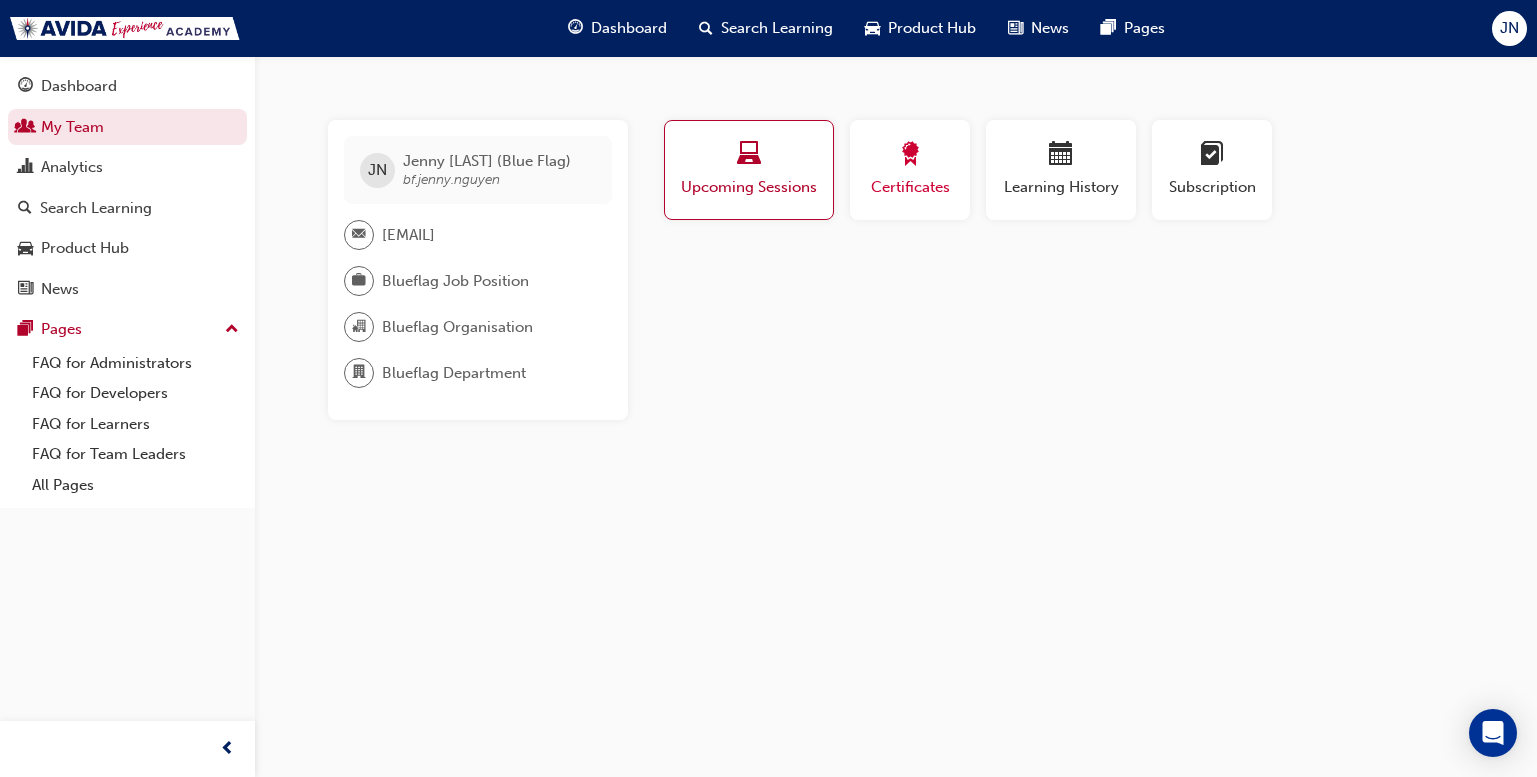 click on "Certificates" at bounding box center [910, 187] 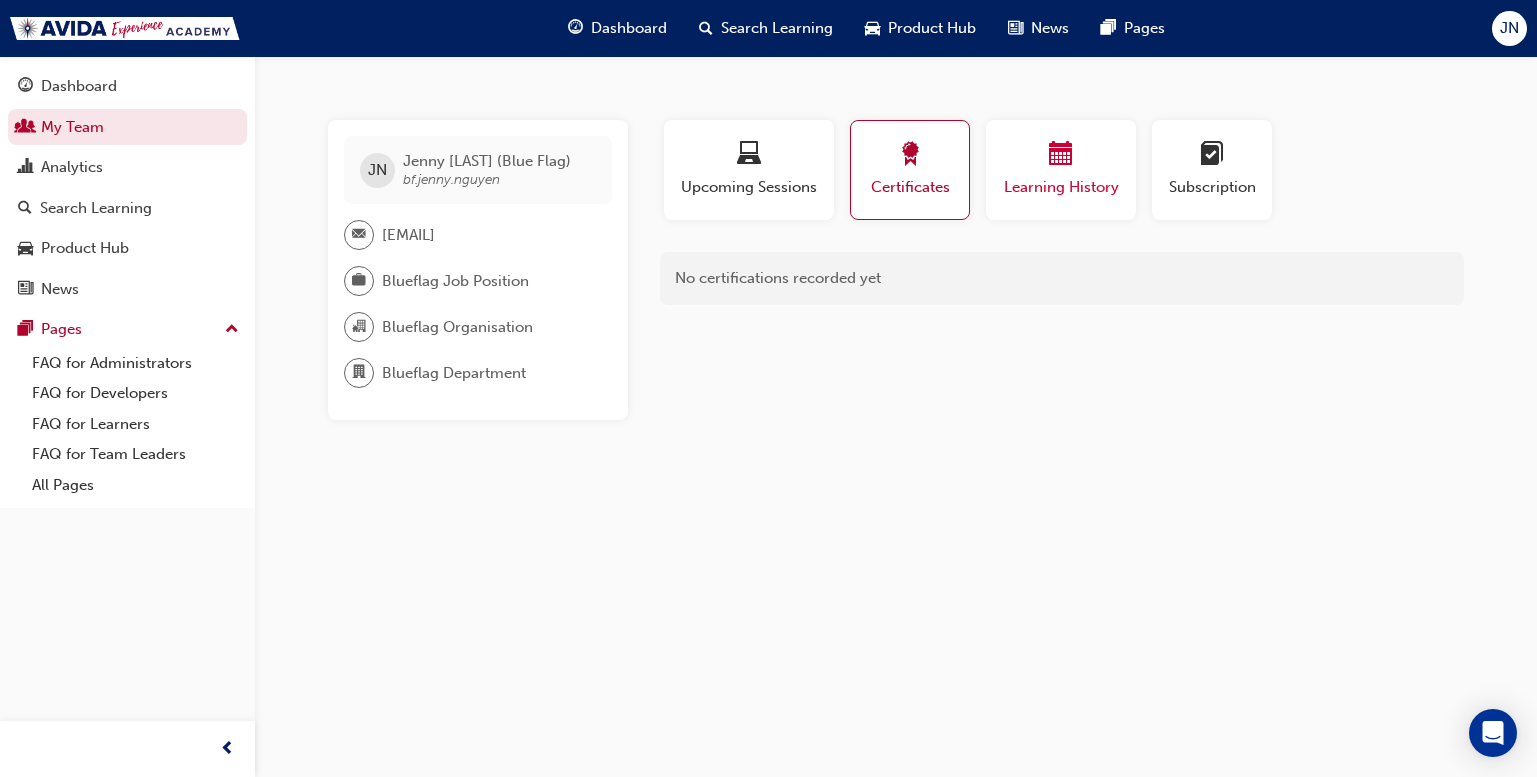 click on "Learning History" at bounding box center (1061, 187) 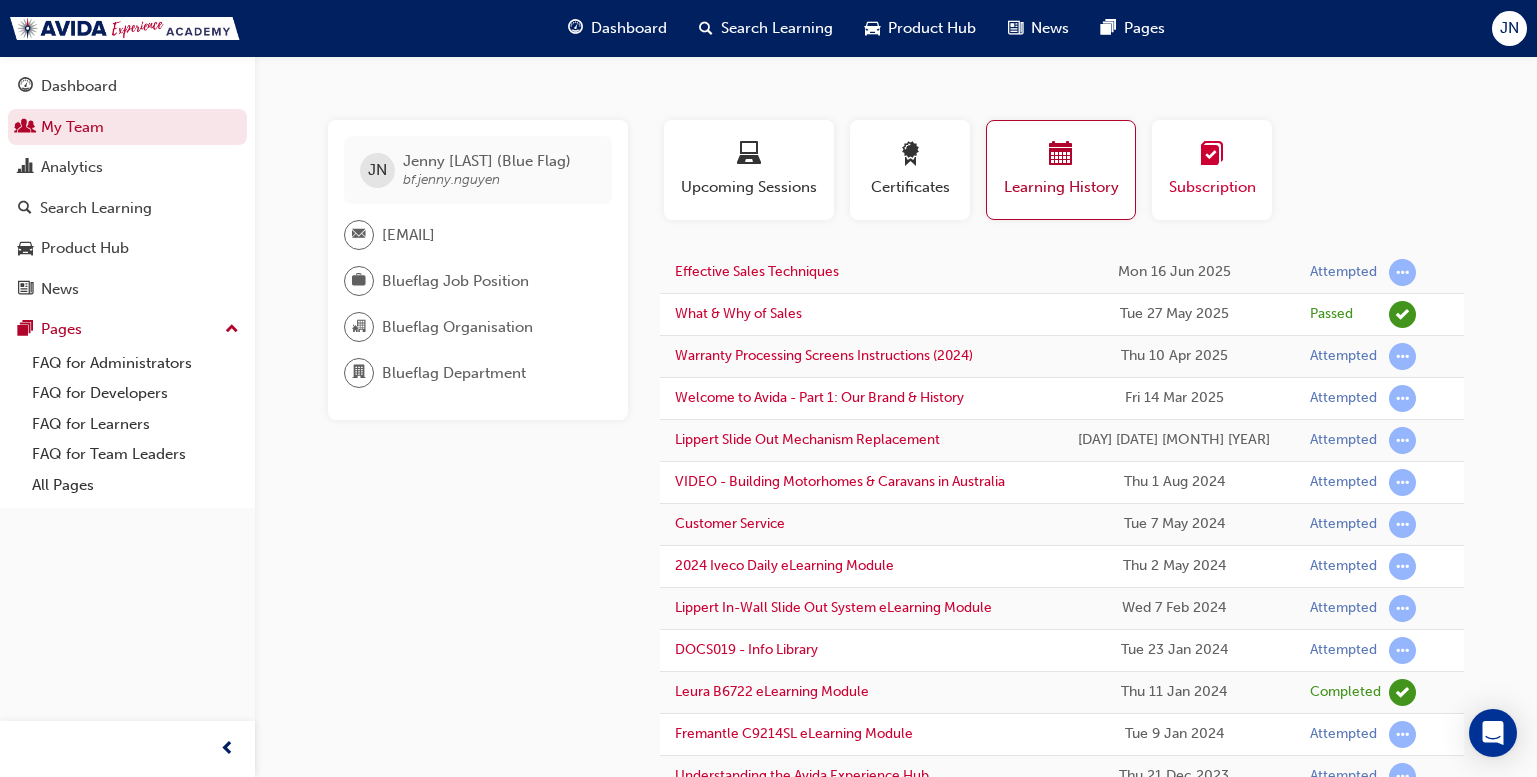 drag, startPoint x: 1217, startPoint y: 188, endPoint x: 1202, endPoint y: 189, distance: 15.033297 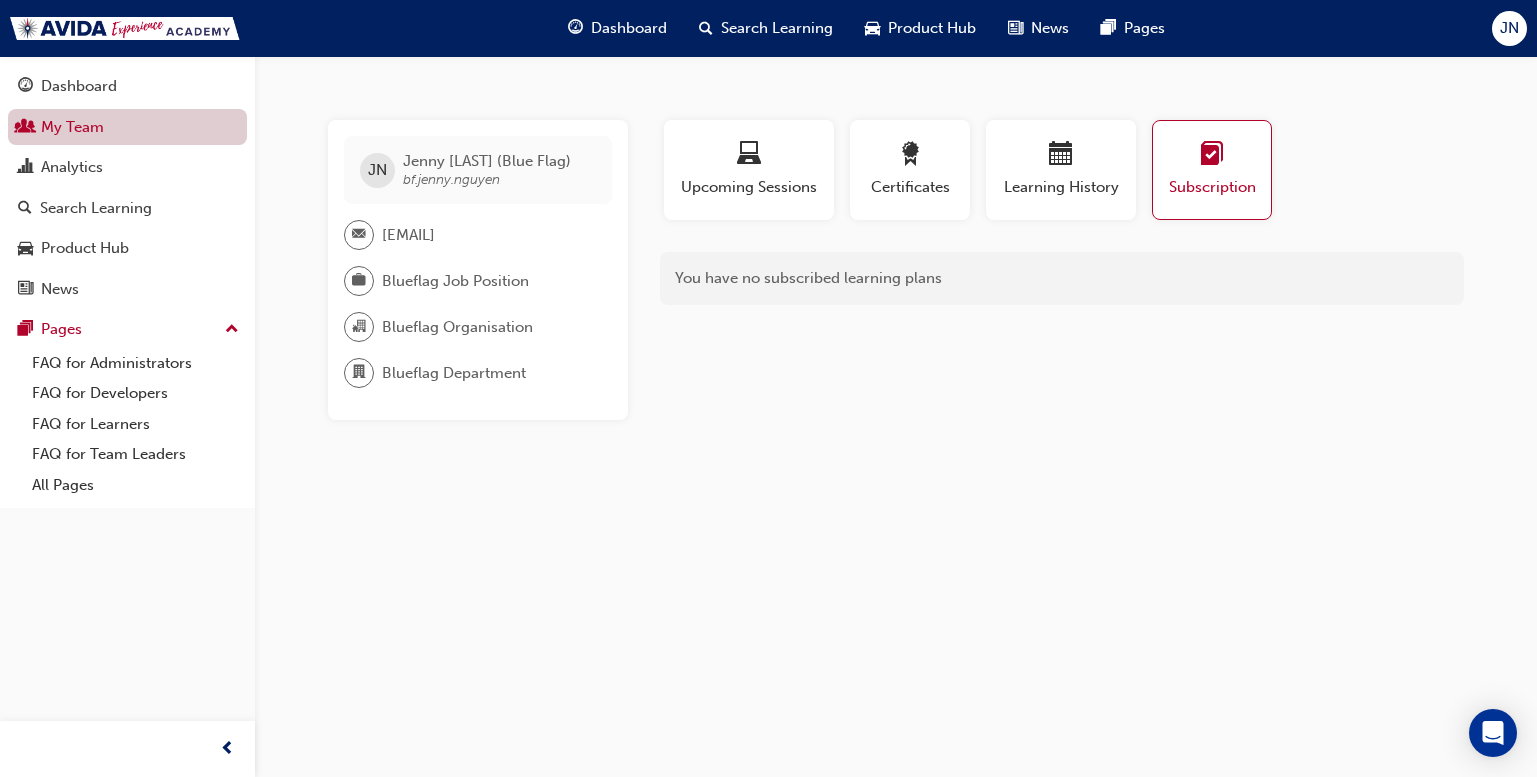 click on "My Team" at bounding box center (127, 127) 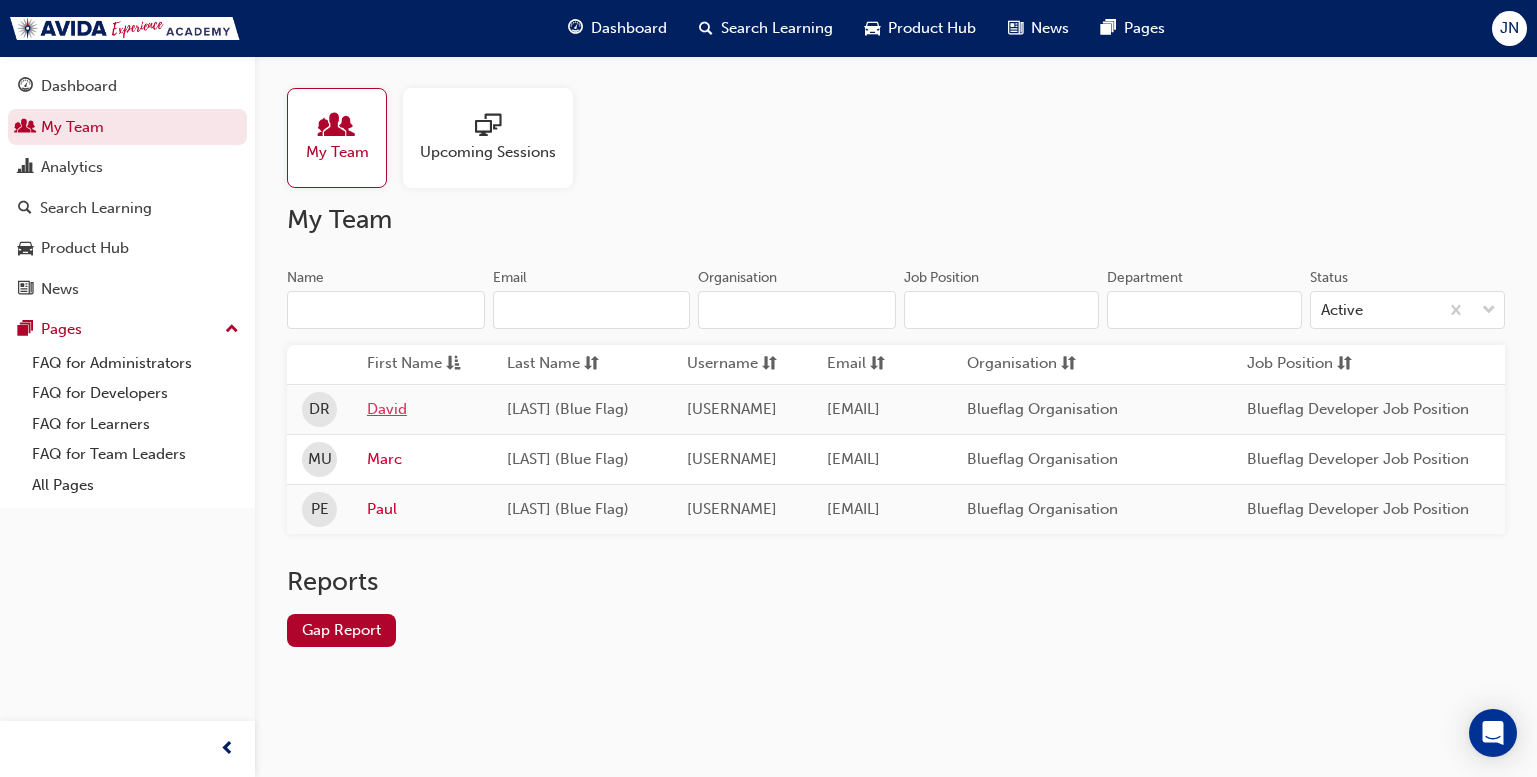 click on "David" at bounding box center (422, 409) 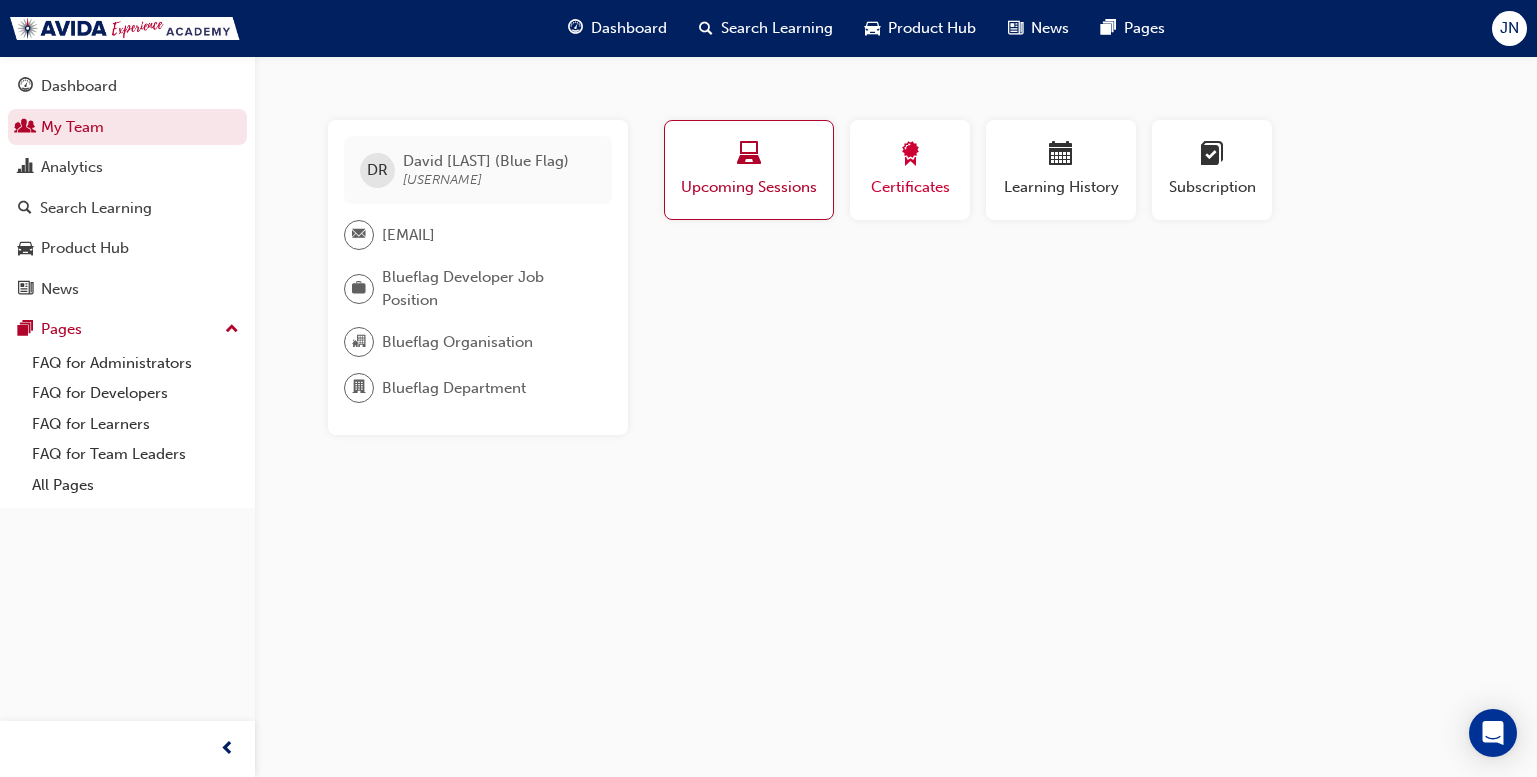 click on "Certificates" at bounding box center [910, 170] 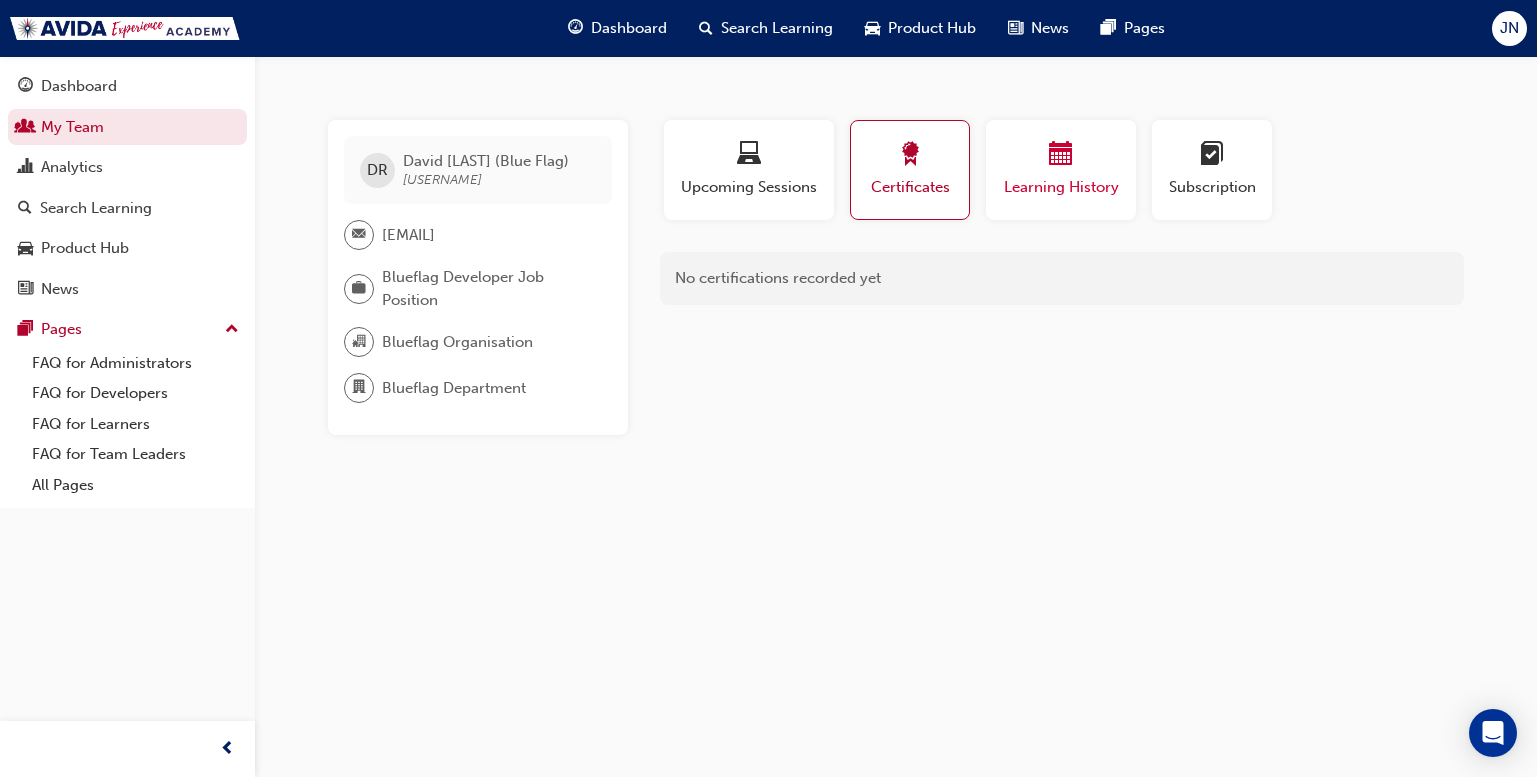 click on "Learning History" at bounding box center (1061, 187) 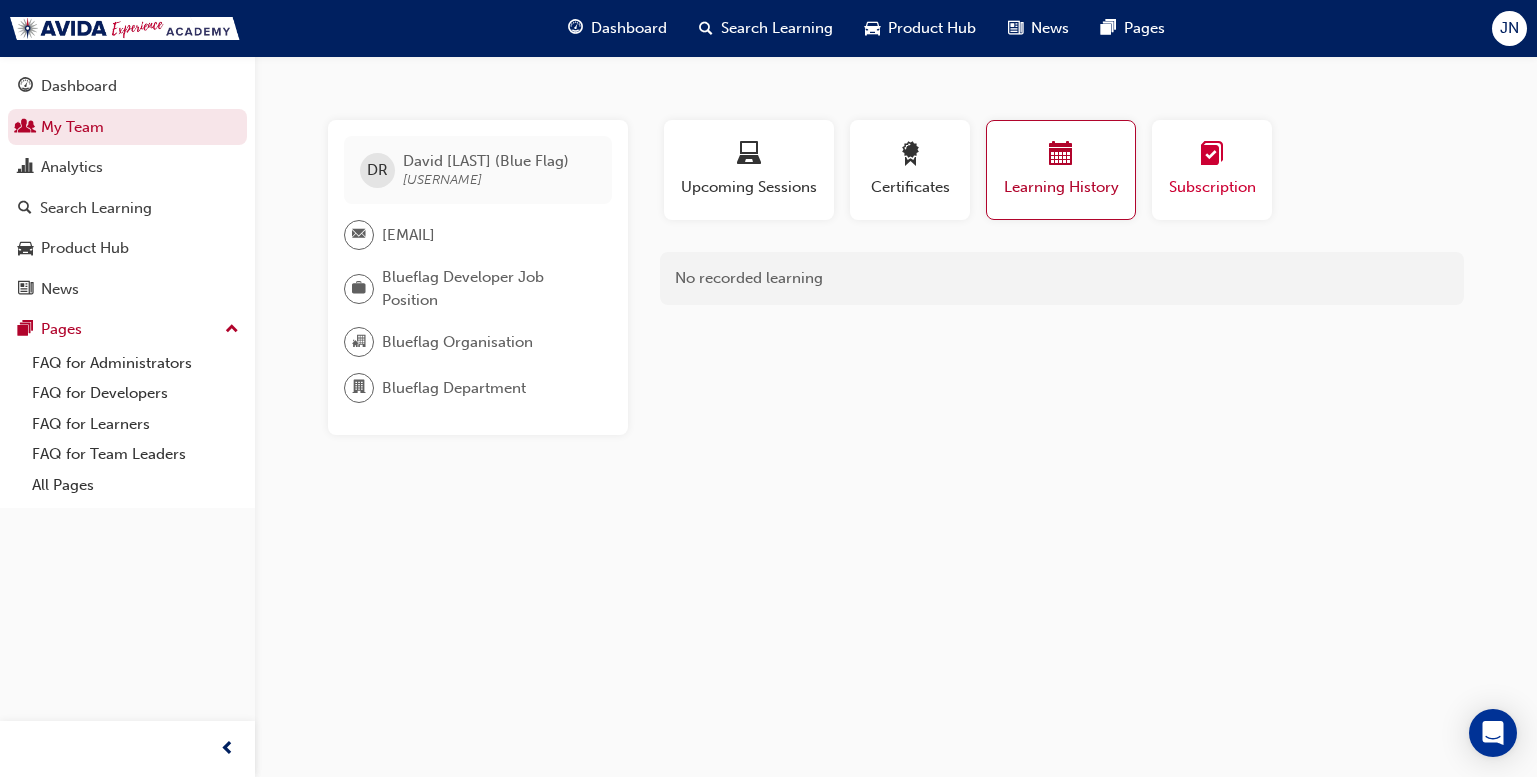click on "Subscription" at bounding box center [1212, 170] 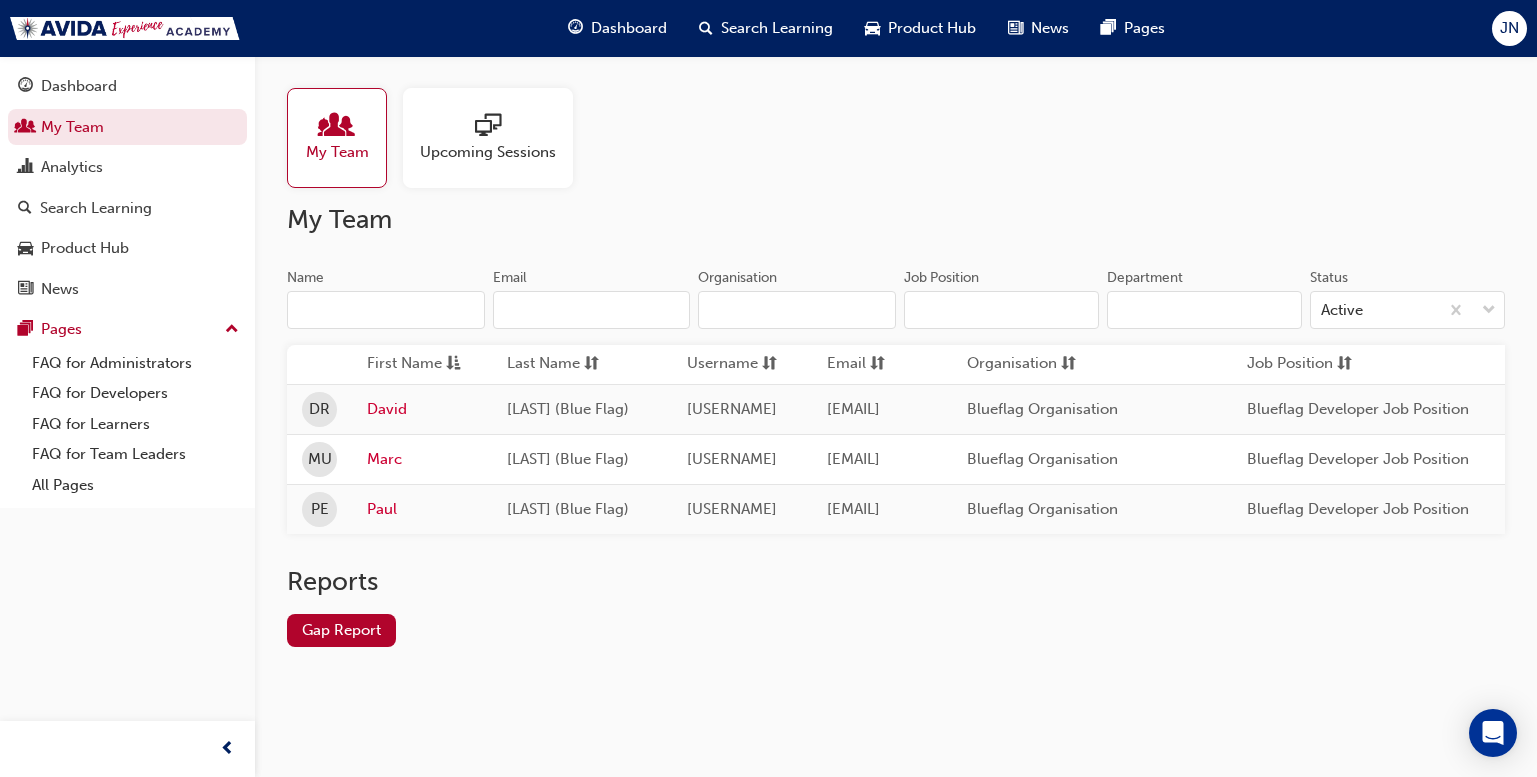 click on "Upcoming Sessions" at bounding box center [488, 152] 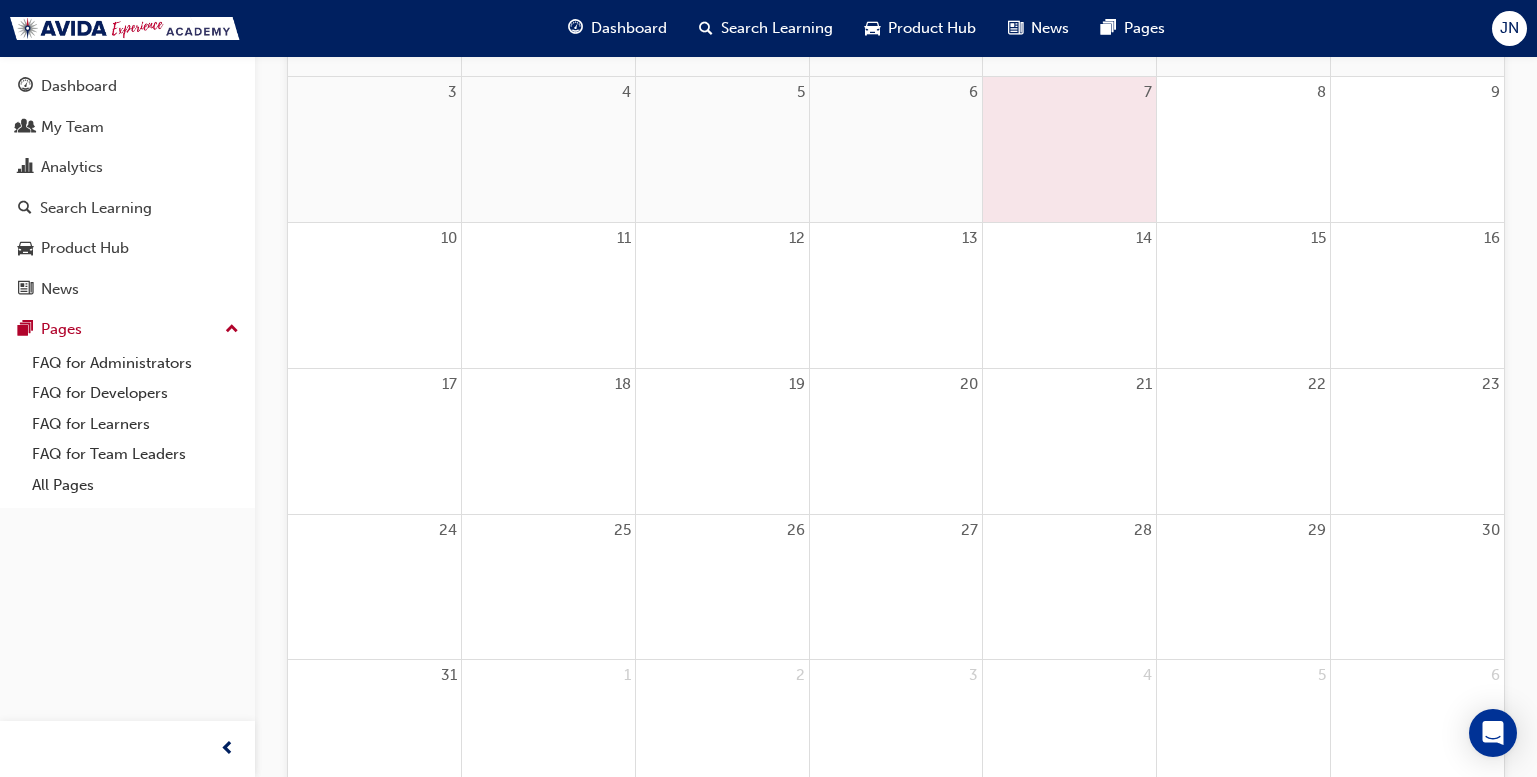 scroll, scrollTop: 448, scrollLeft: 0, axis: vertical 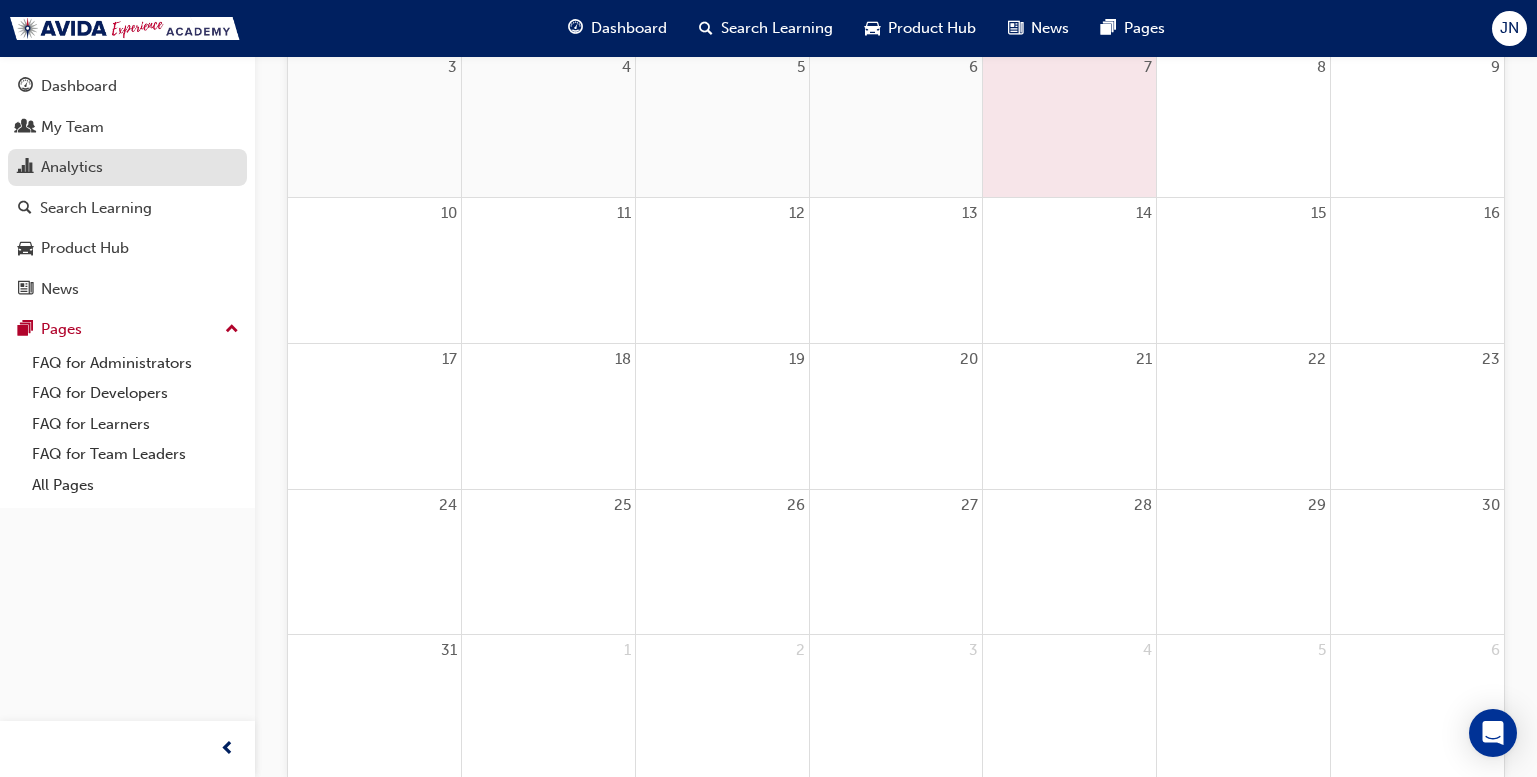 click on "Analytics" at bounding box center [127, 167] 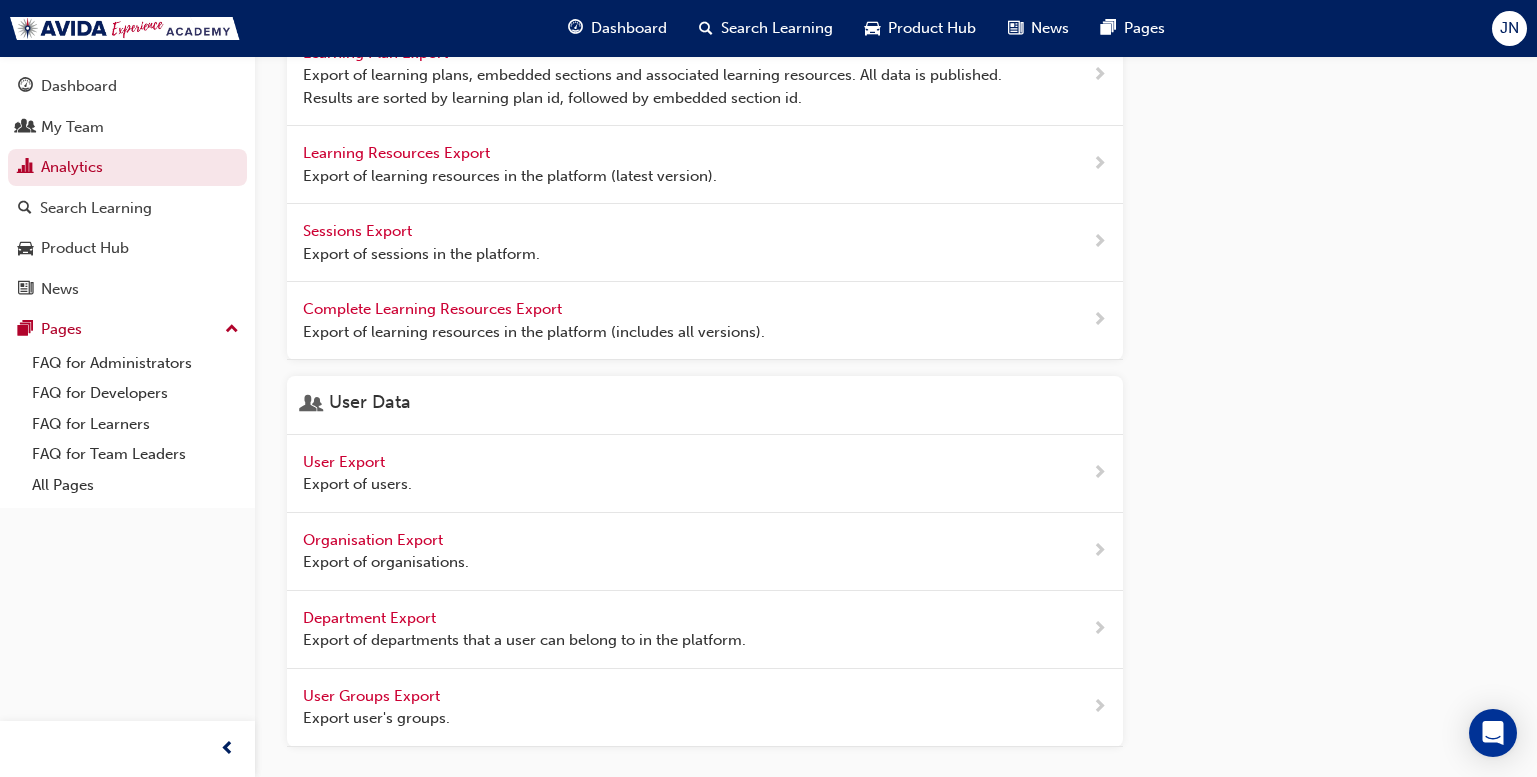 scroll, scrollTop: 797, scrollLeft: 0, axis: vertical 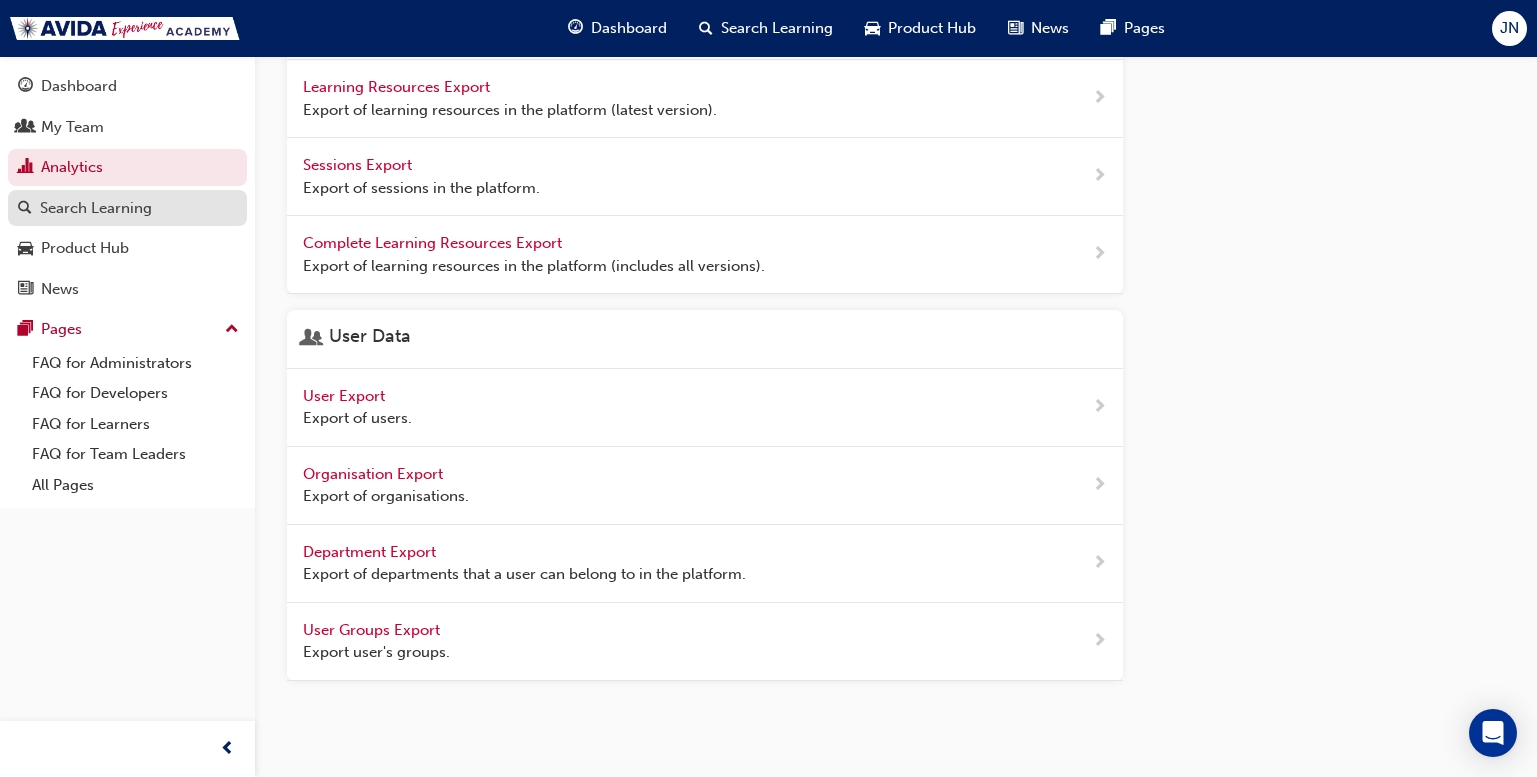 click on "Search Learning" at bounding box center (96, 208) 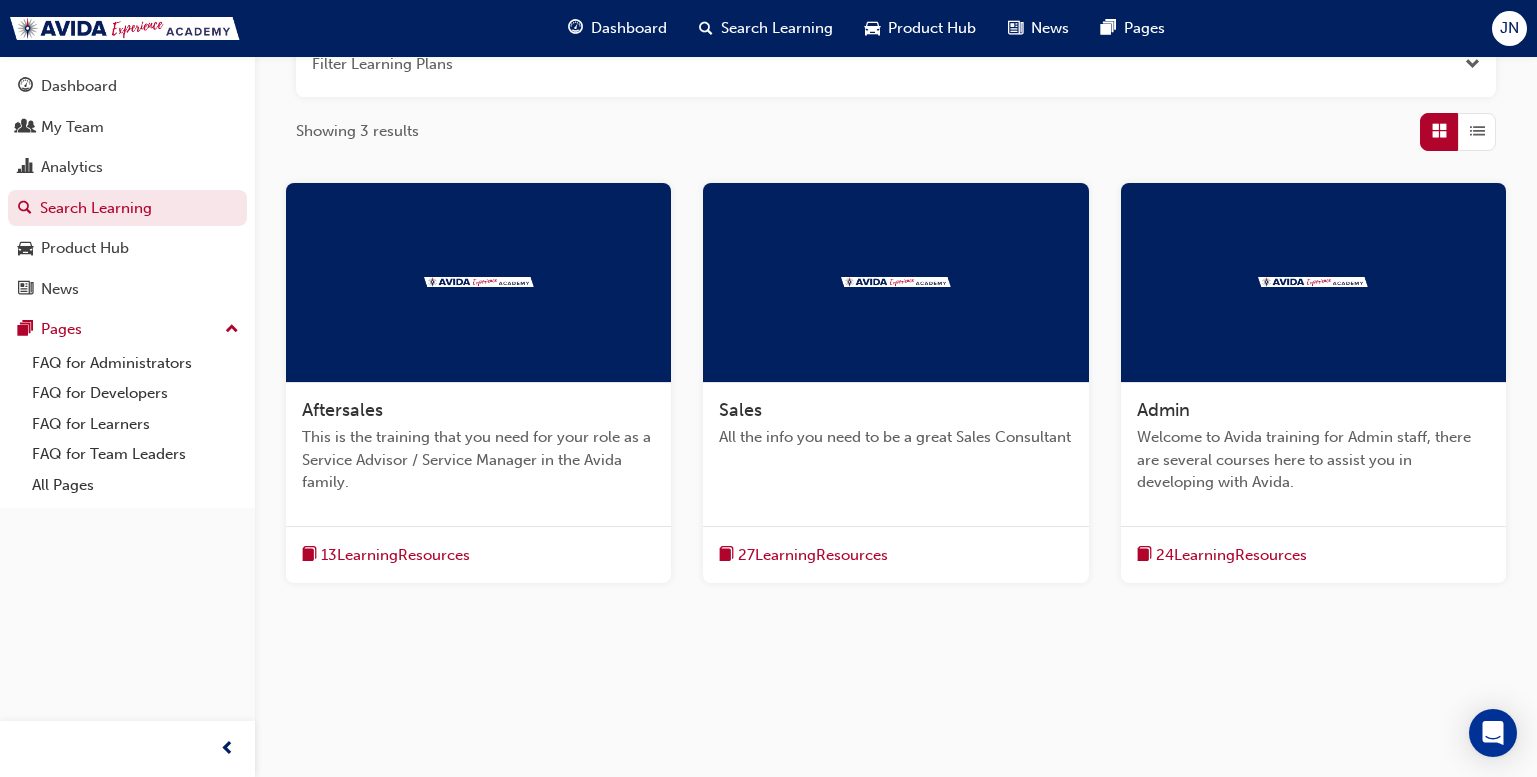 scroll, scrollTop: 0, scrollLeft: 0, axis: both 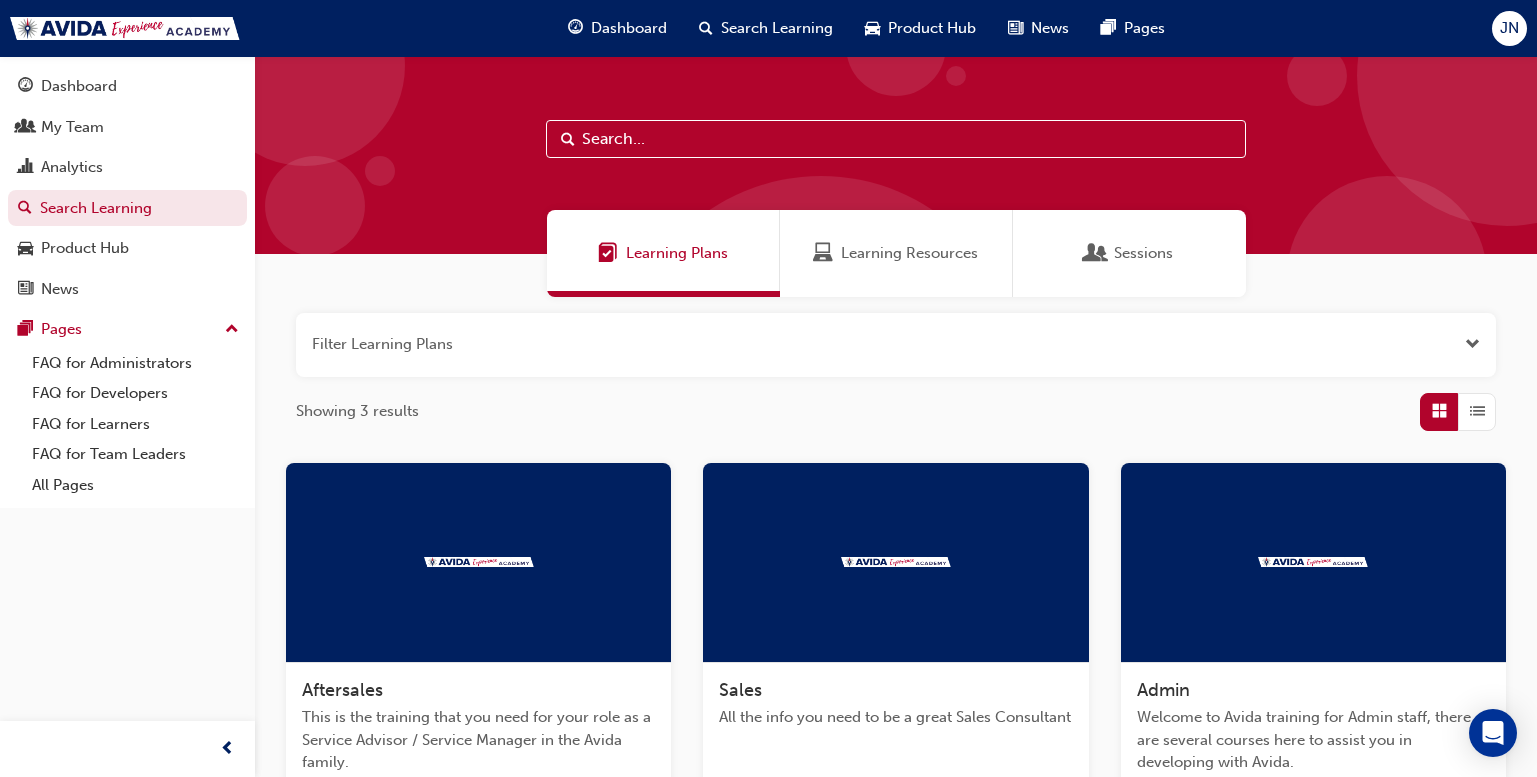 click on "Learning Resources" at bounding box center [909, 253] 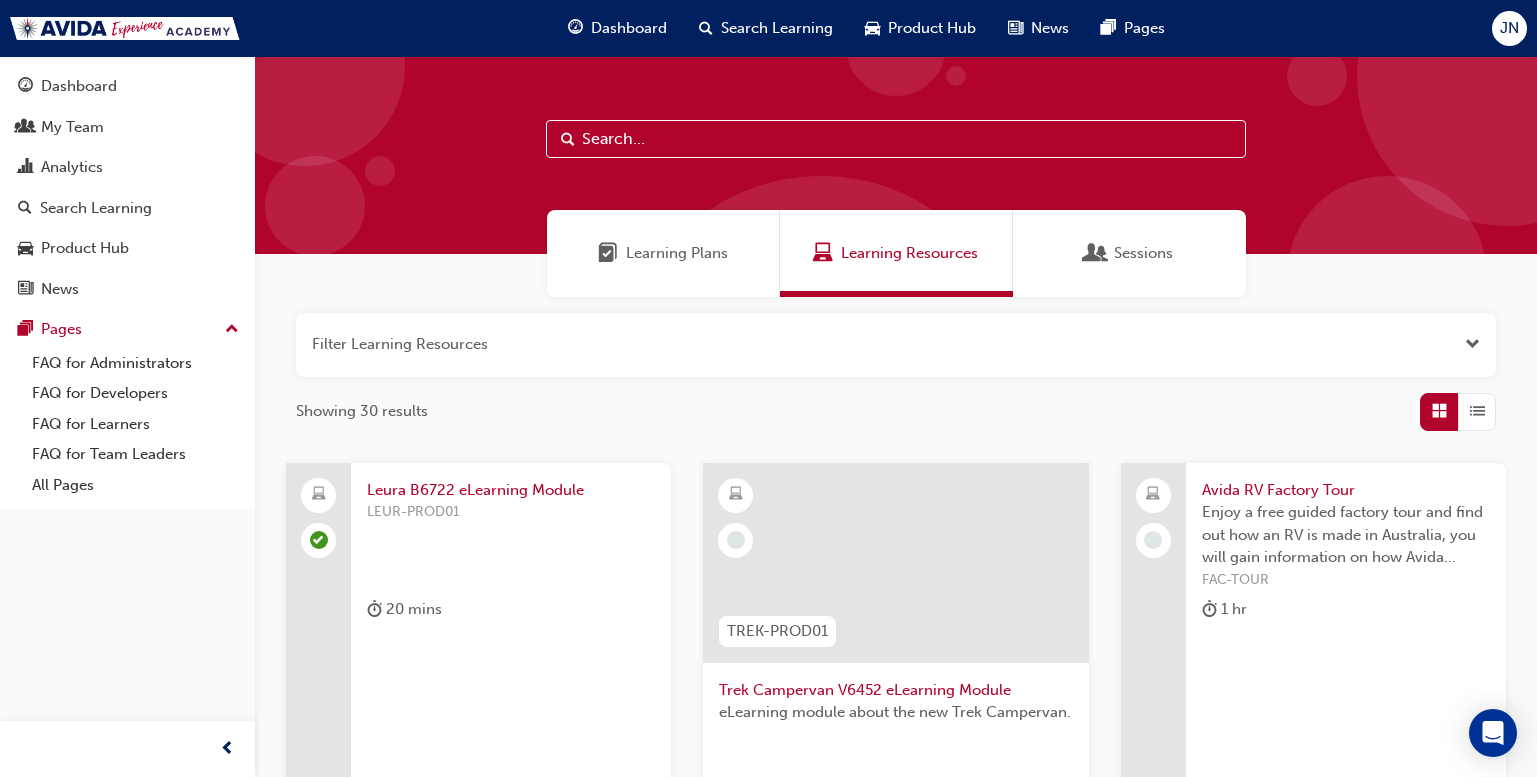 click on "Sessions" at bounding box center [1129, 253] 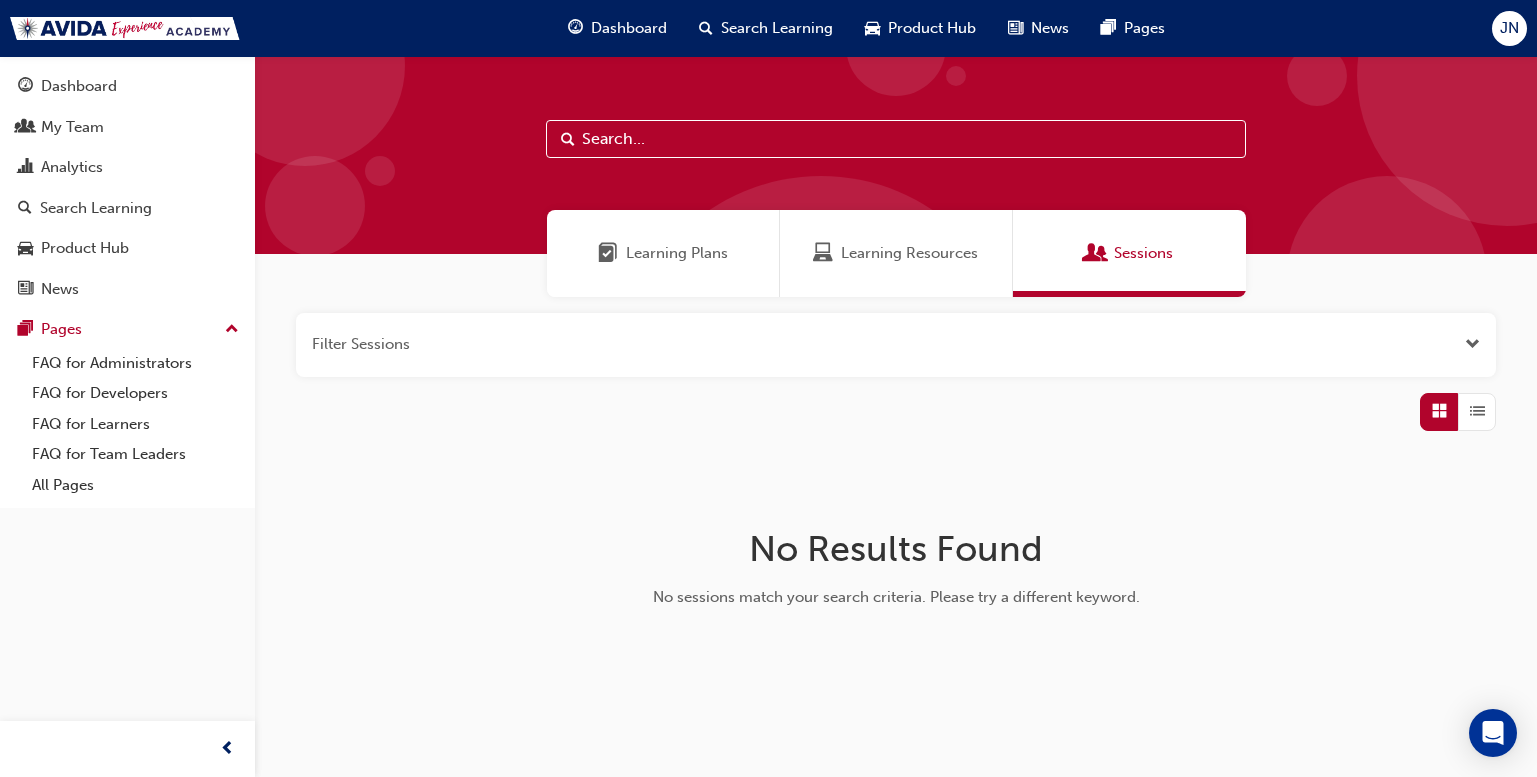 click on "Learning Plans" at bounding box center [663, 253] 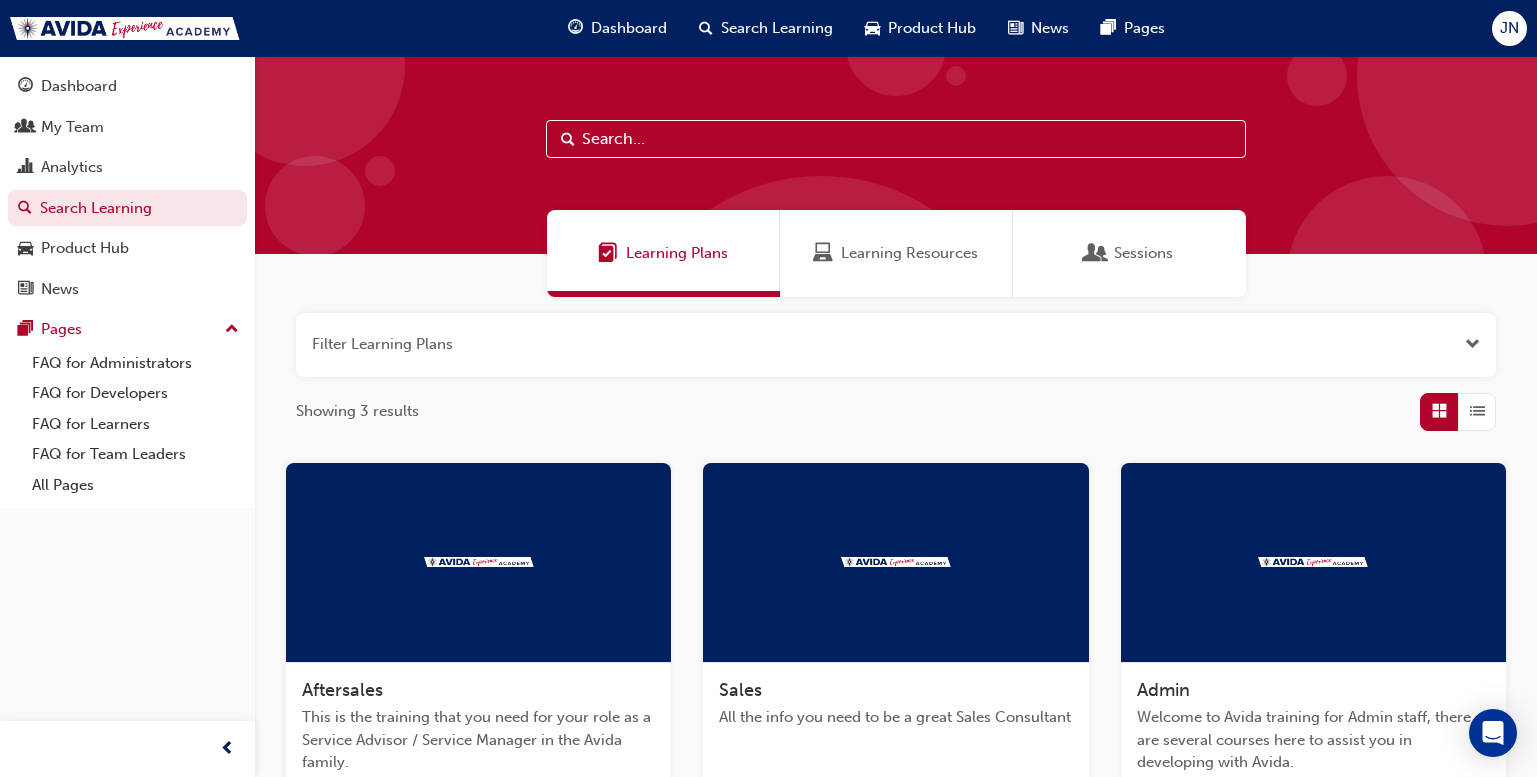 click at bounding box center [896, 345] 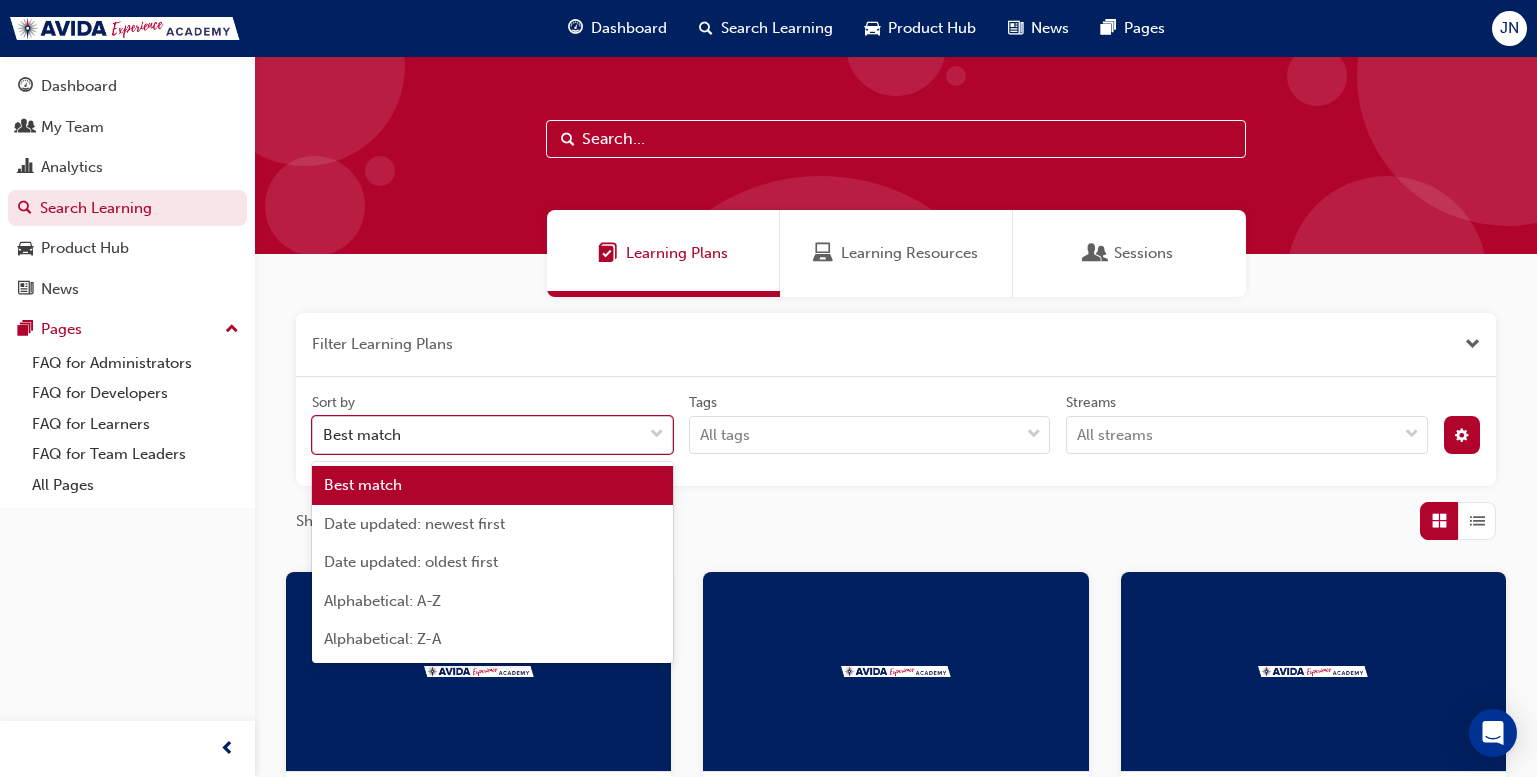 click on "Best match" at bounding box center [477, 435] 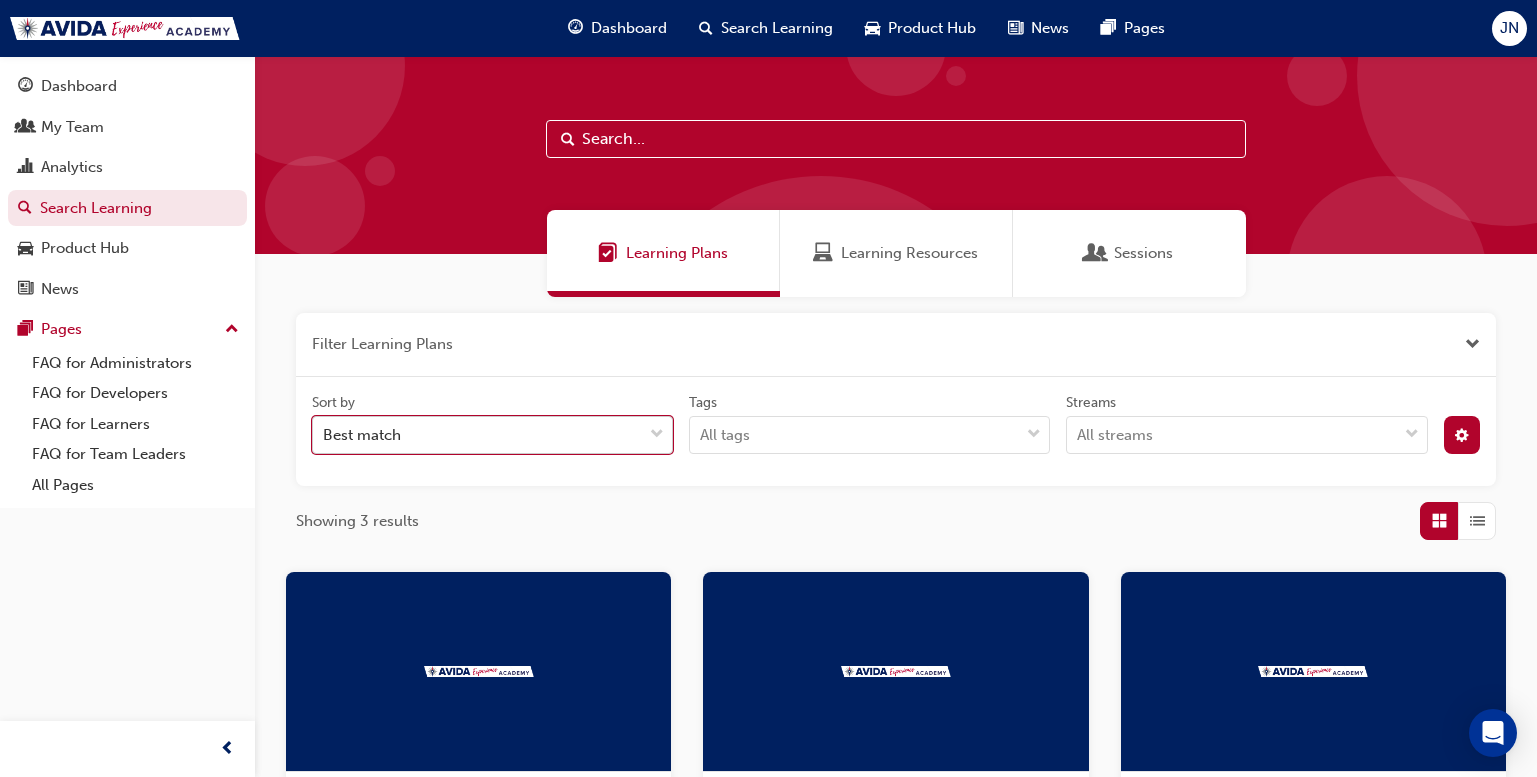 click on "Best match" at bounding box center (477, 435) 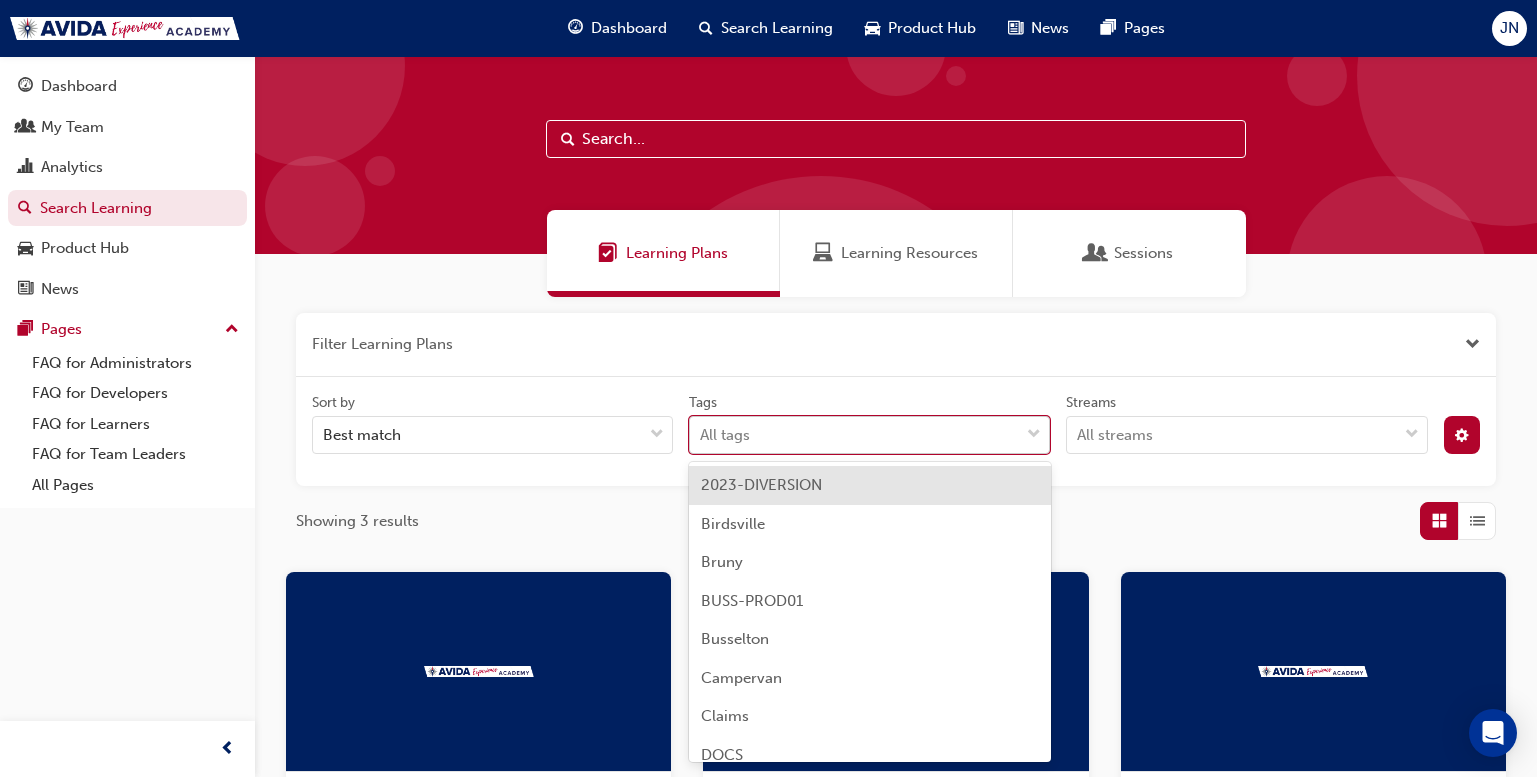 click on "All tags" at bounding box center (854, 435) 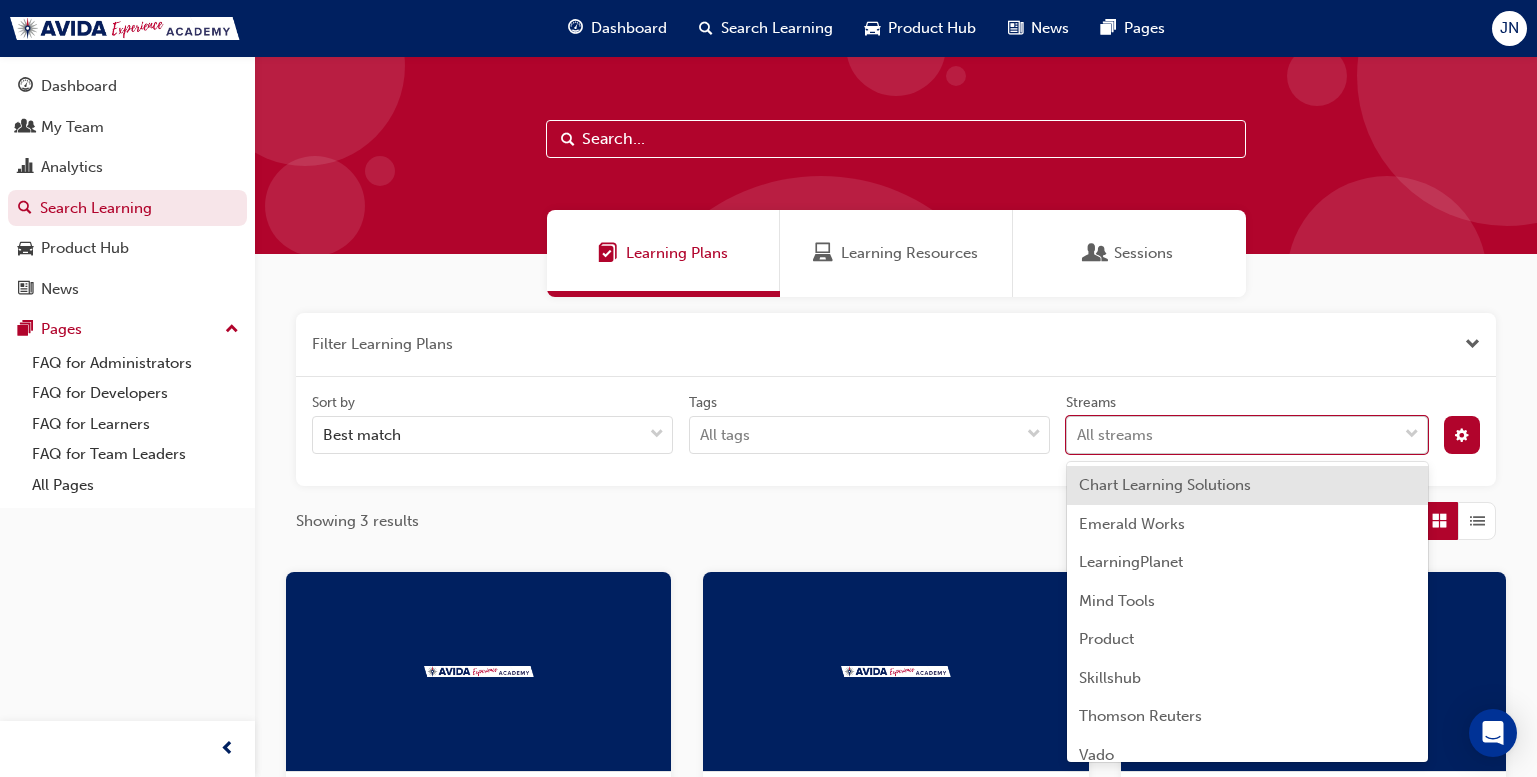 click on "All streams" at bounding box center (1231, 435) 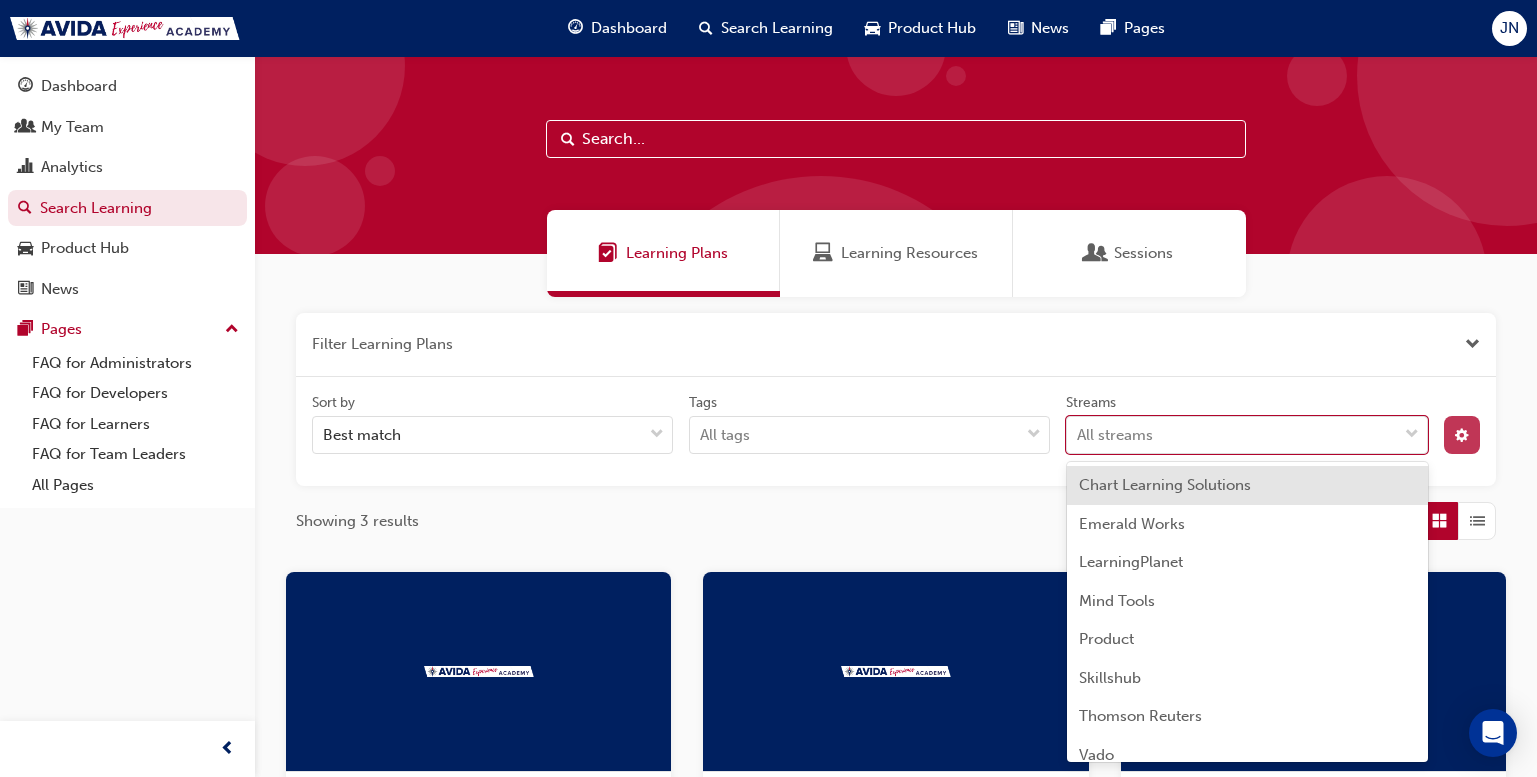 click at bounding box center [1462, 435] 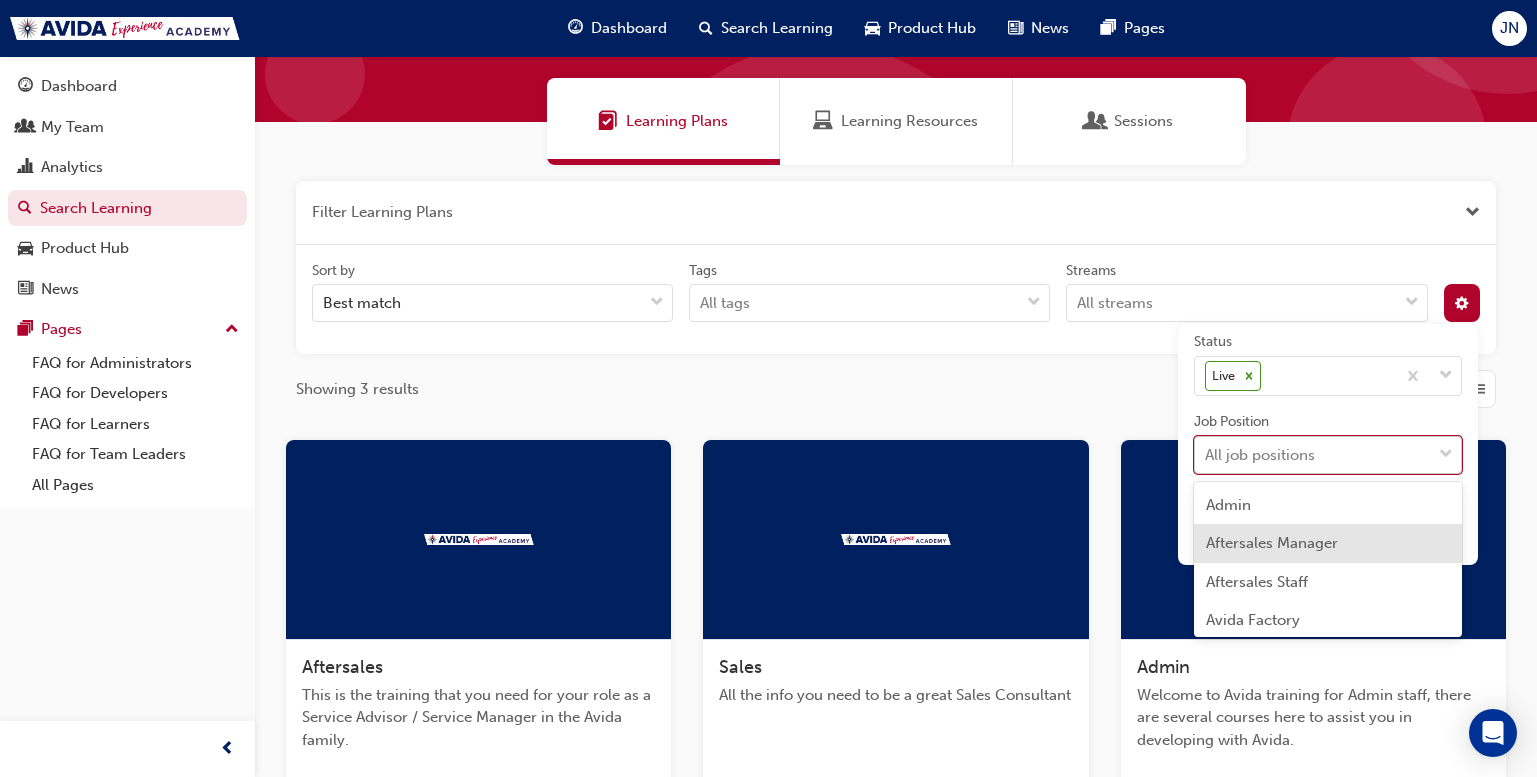 click on "Your version of Internet Explorer is outdated and not supported. Please upgrade to a modern browser . Dashboard Search Learning Product Hub News Pages JN Dashboard My Team Analytics Search Learning Product Hub News Pages Pages FAQ for Administrators FAQ for Developers FAQ for Learners FAQ for Team Leaders All Pages Learning Plans Learning Resources Sessions Filter Learning Plans Sort by Best match Tags All tags Streams All streams Status Live Job Position     option Aftersales Manager focused, 2 of 24. 24 results available. Use Up and Down to choose options, press Enter to select the currently focused option, press Escape to exit the menu, press Tab to select the option and exit the menu. All job positions Searchable Public Unlisted Showing 3 results Aftersales This is the training that you need for your role as a Service Advisor / Service Manager in the Avida family. 13 Learning Resources Sales All the info you need to be a great Sales Consultant 27 Learning Resources Admin 24 Learning Resources" at bounding box center [768, 256] 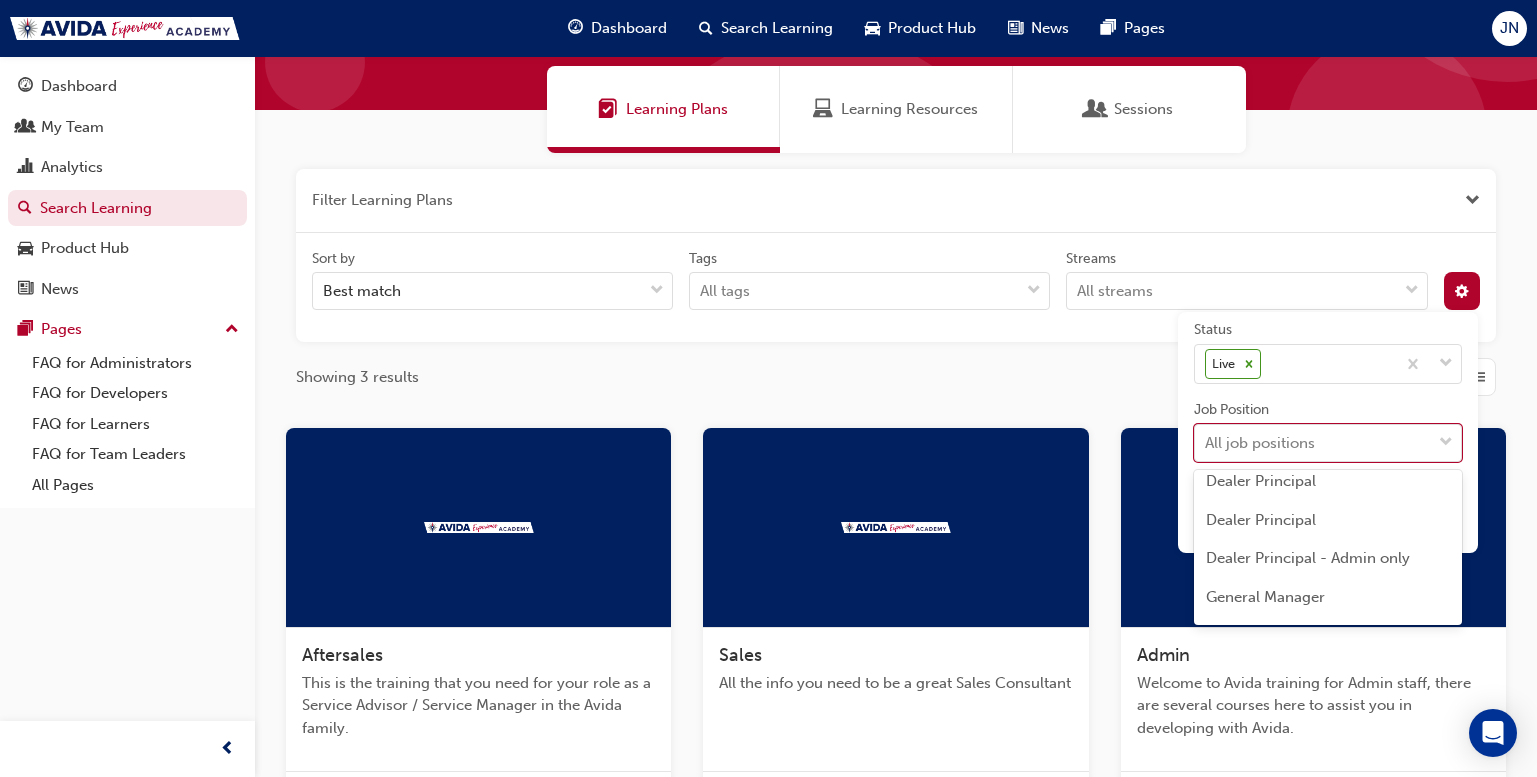 scroll, scrollTop: 0, scrollLeft: 0, axis: both 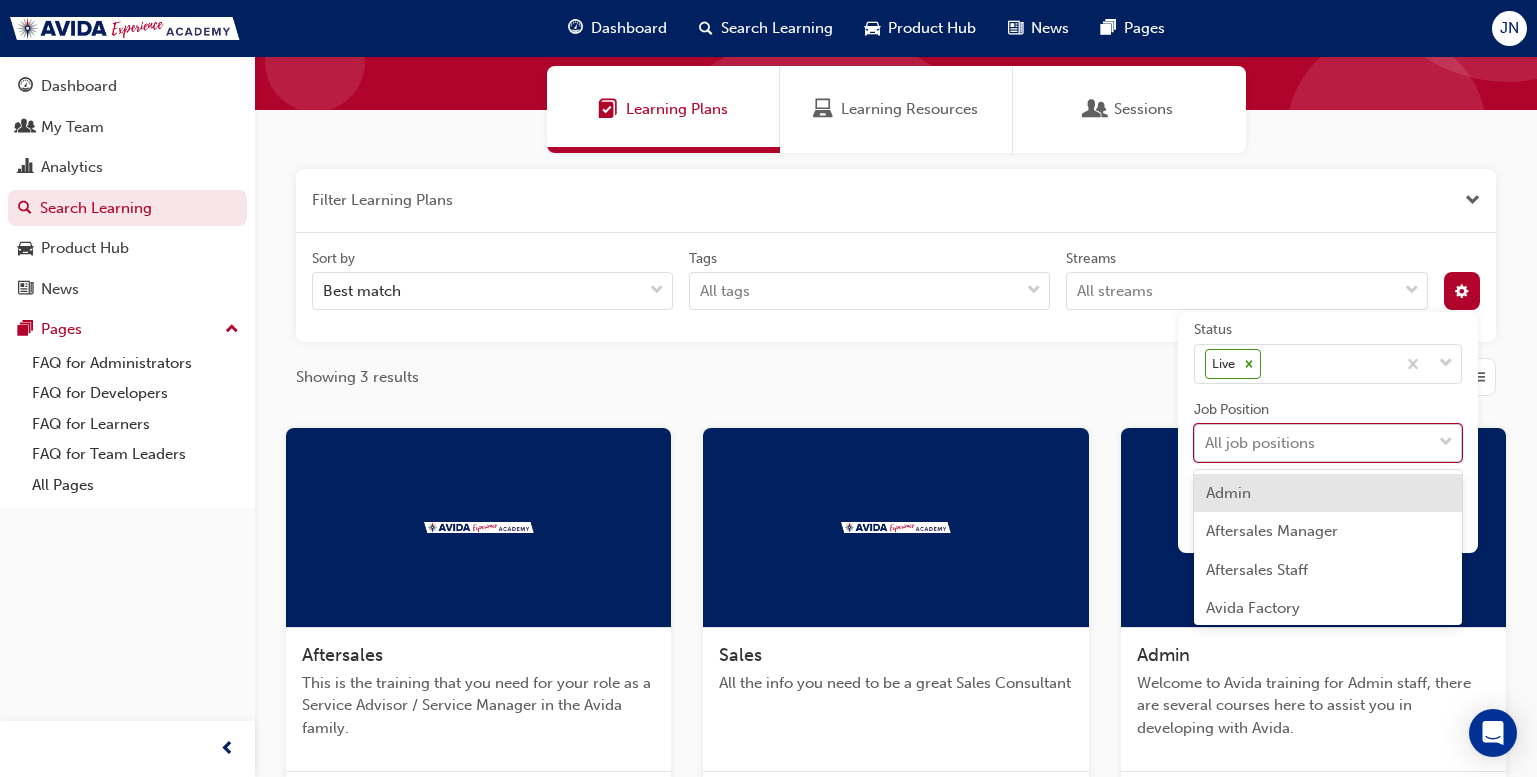 click on "All job positions" at bounding box center [1313, 442] 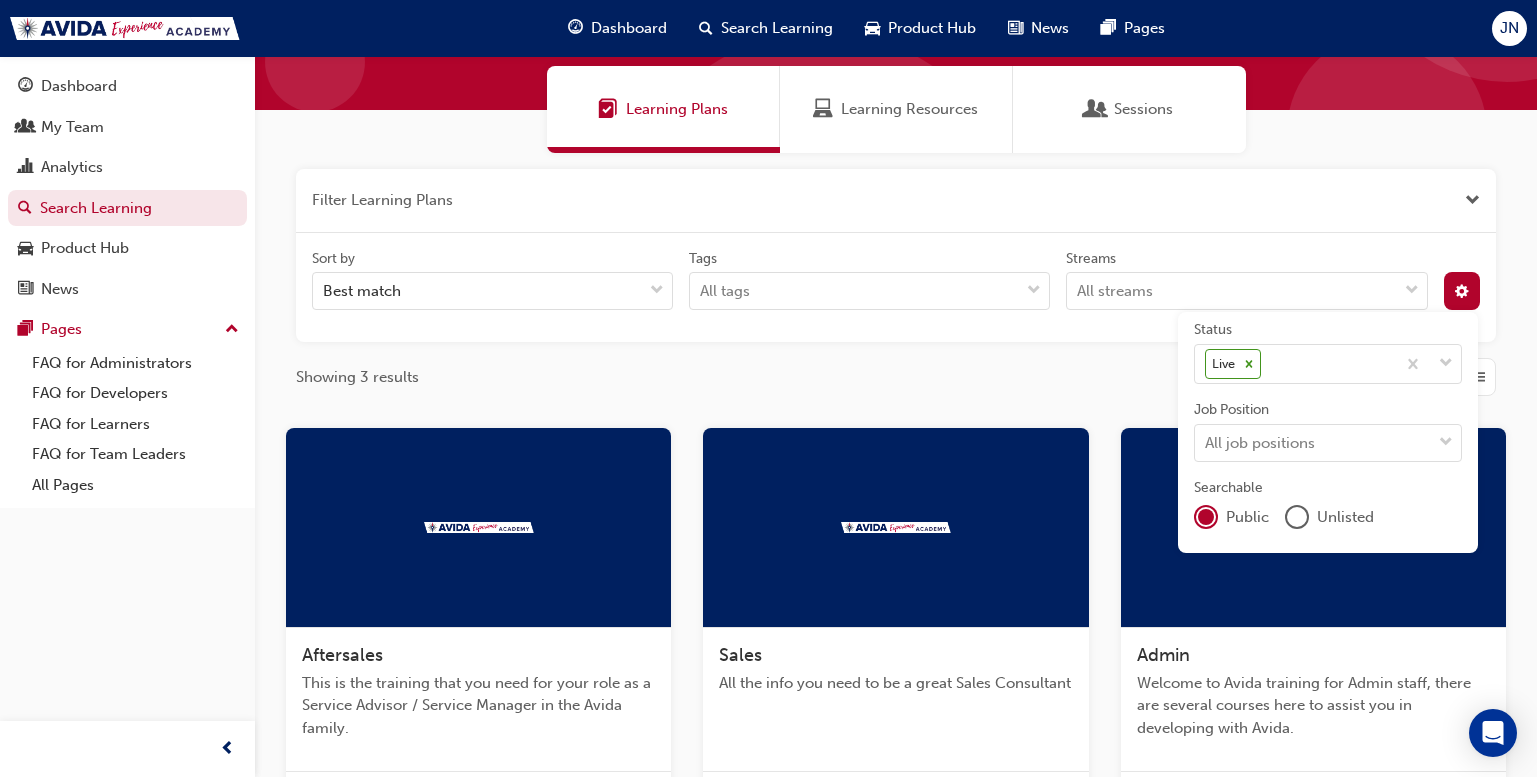 click on "Showing 3 results" at bounding box center [896, 377] 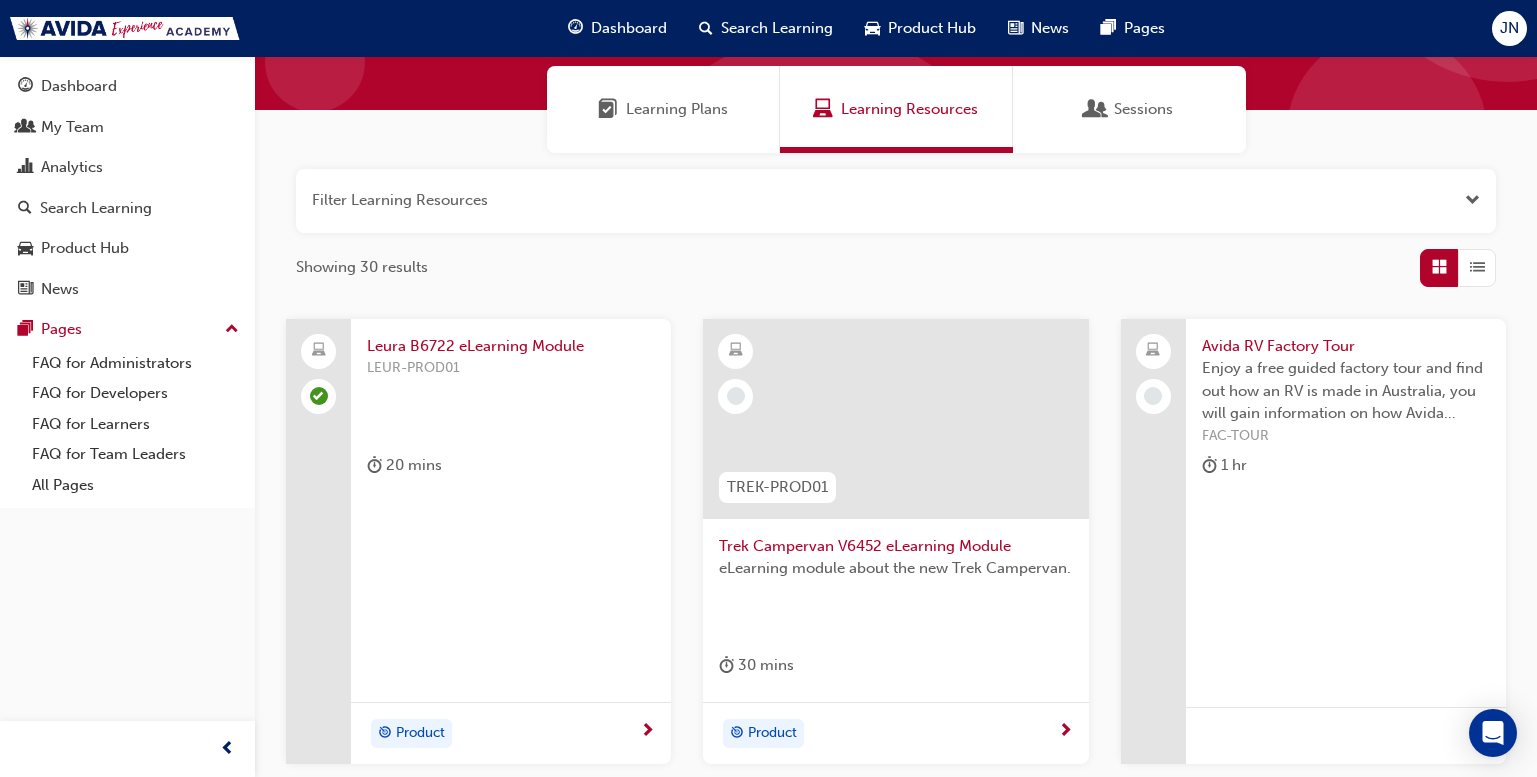 click at bounding box center [896, 201] 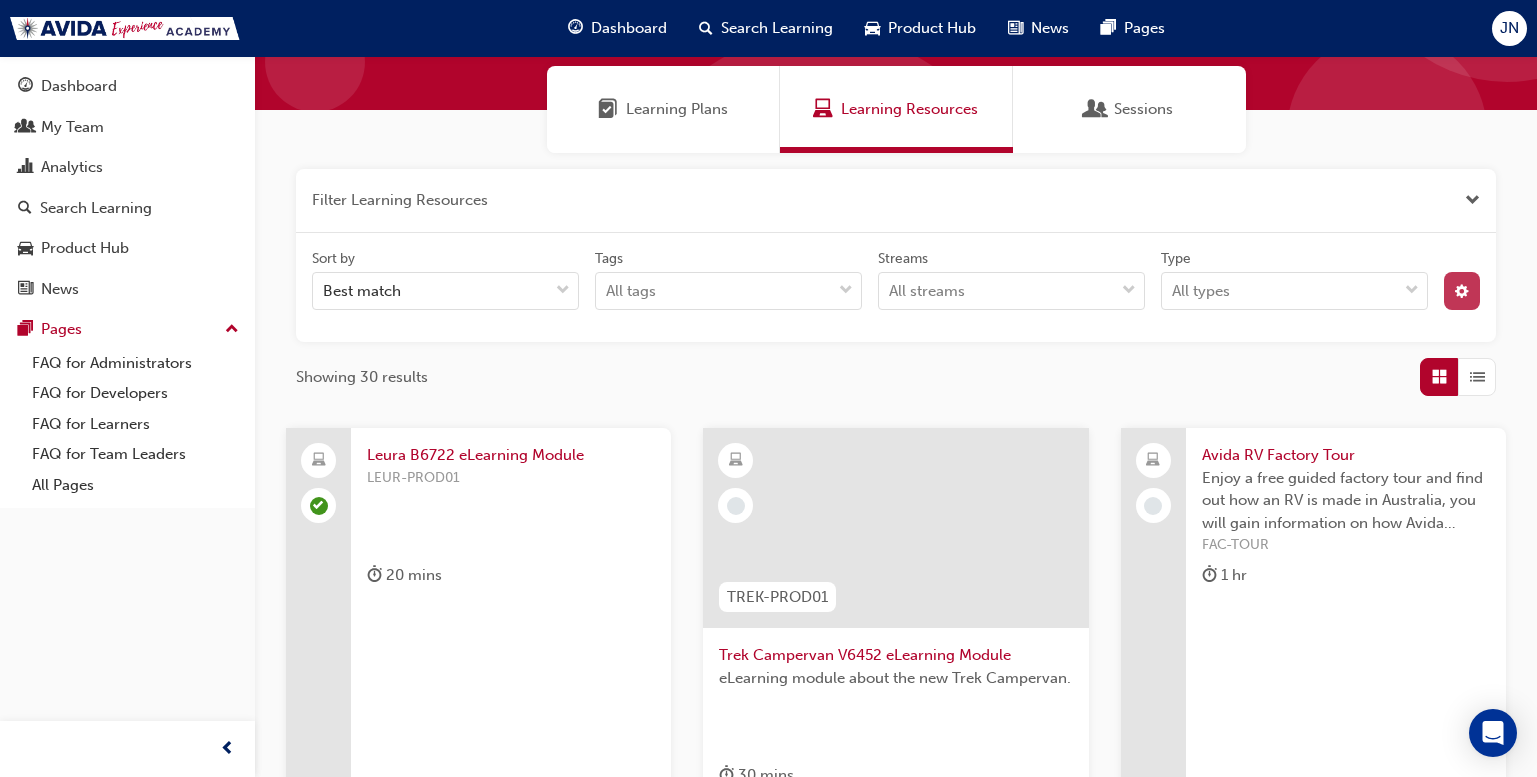 click at bounding box center [1462, 293] 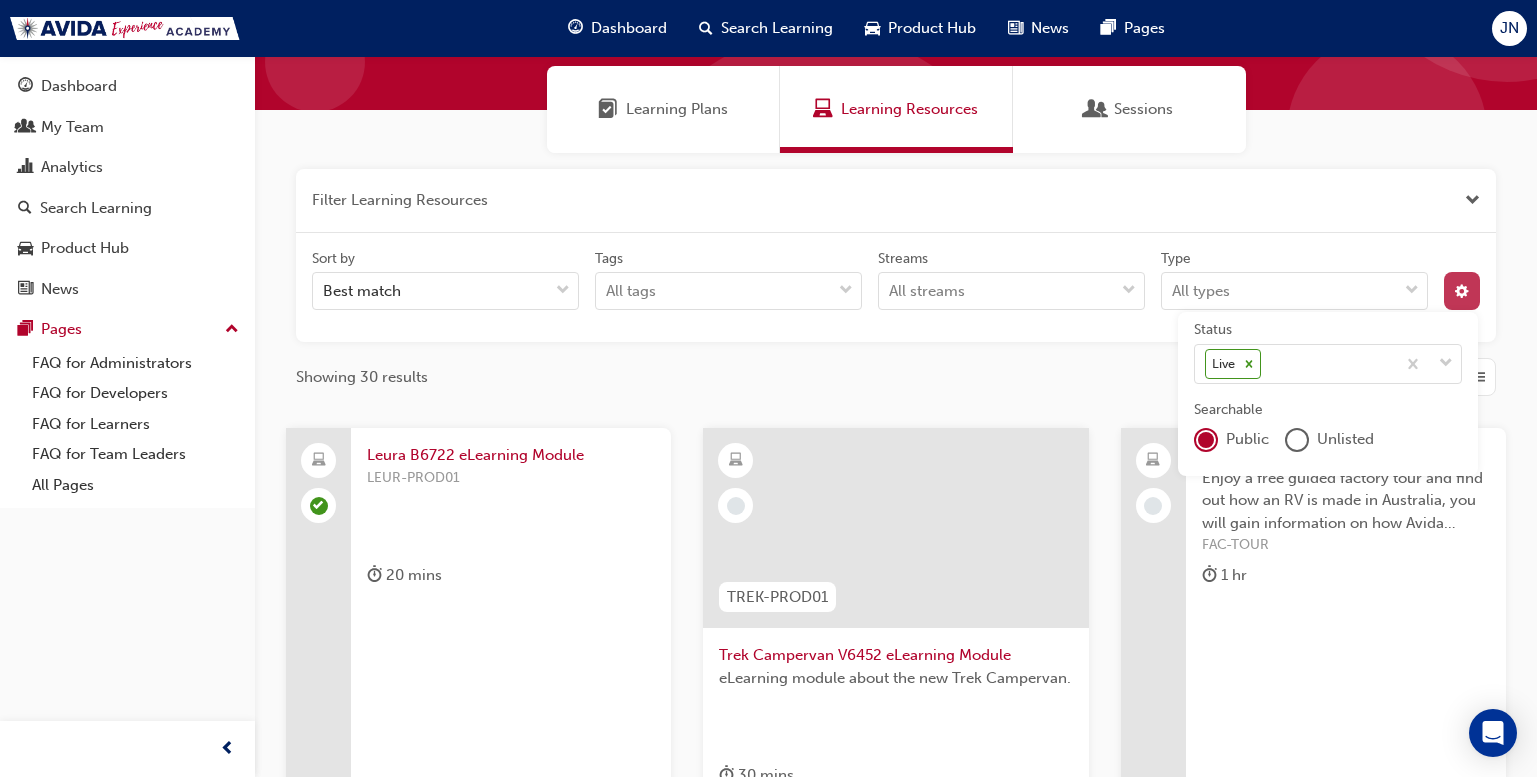 click at bounding box center [1462, 293] 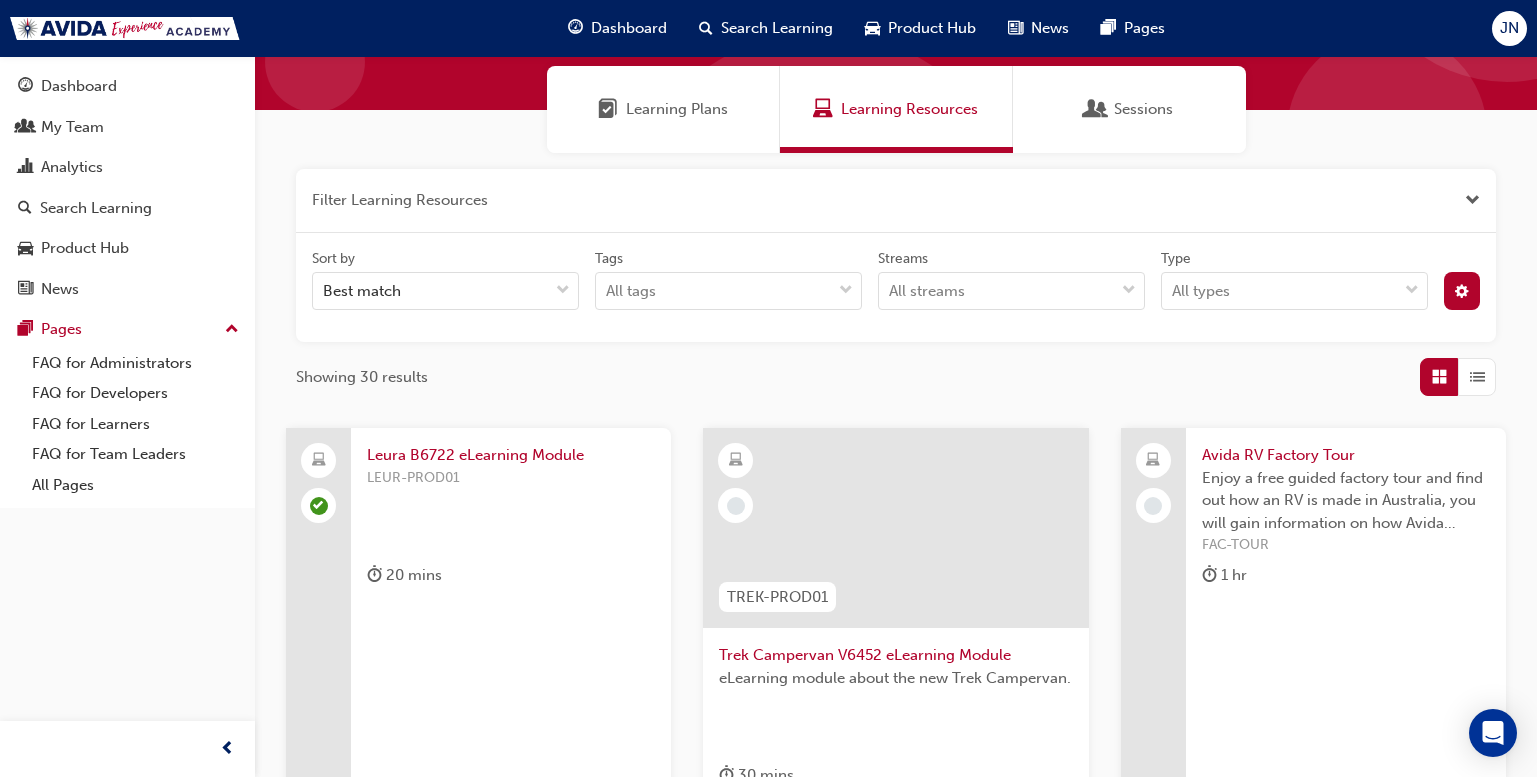 click at bounding box center (1477, 377) 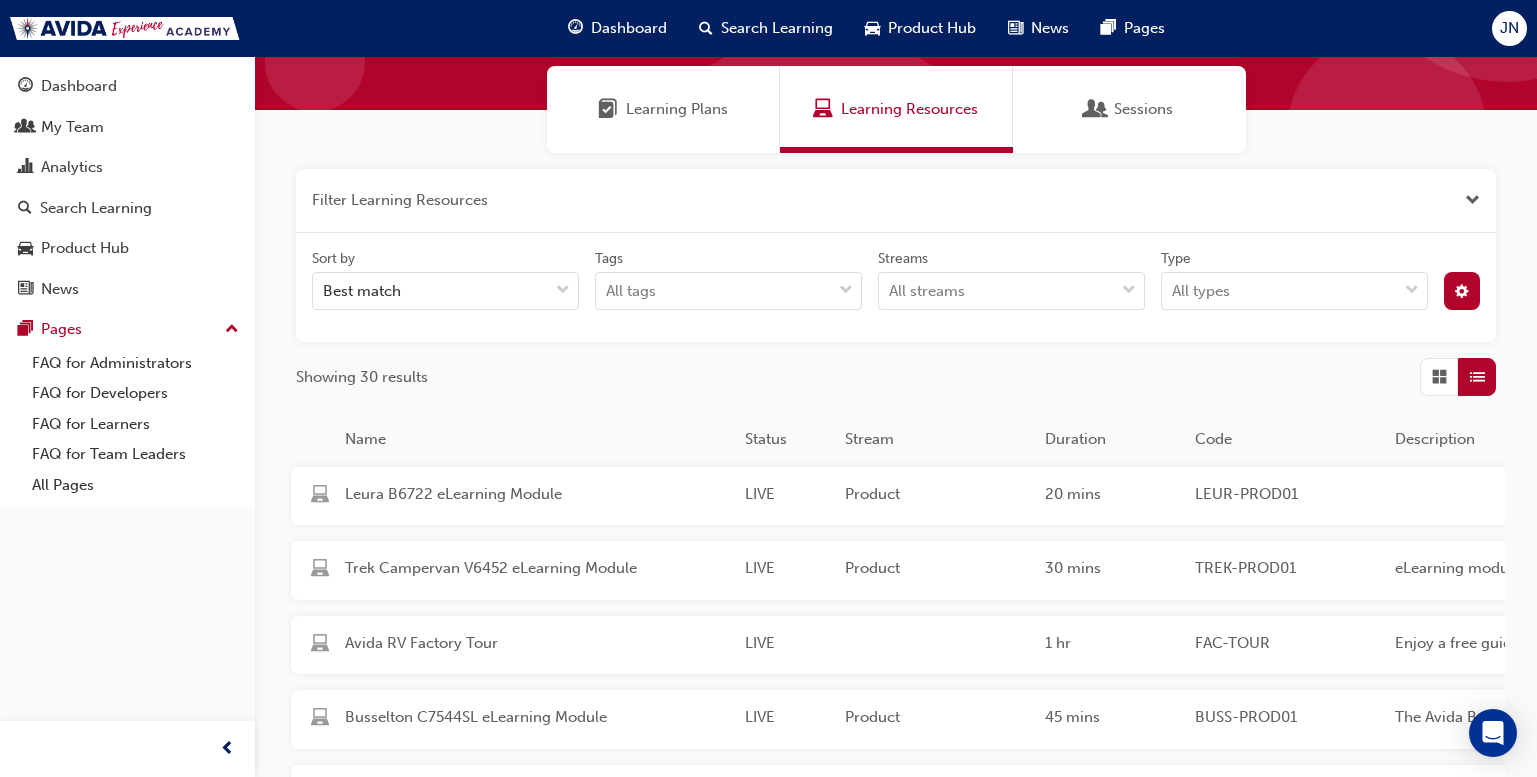 click at bounding box center (1439, 377) 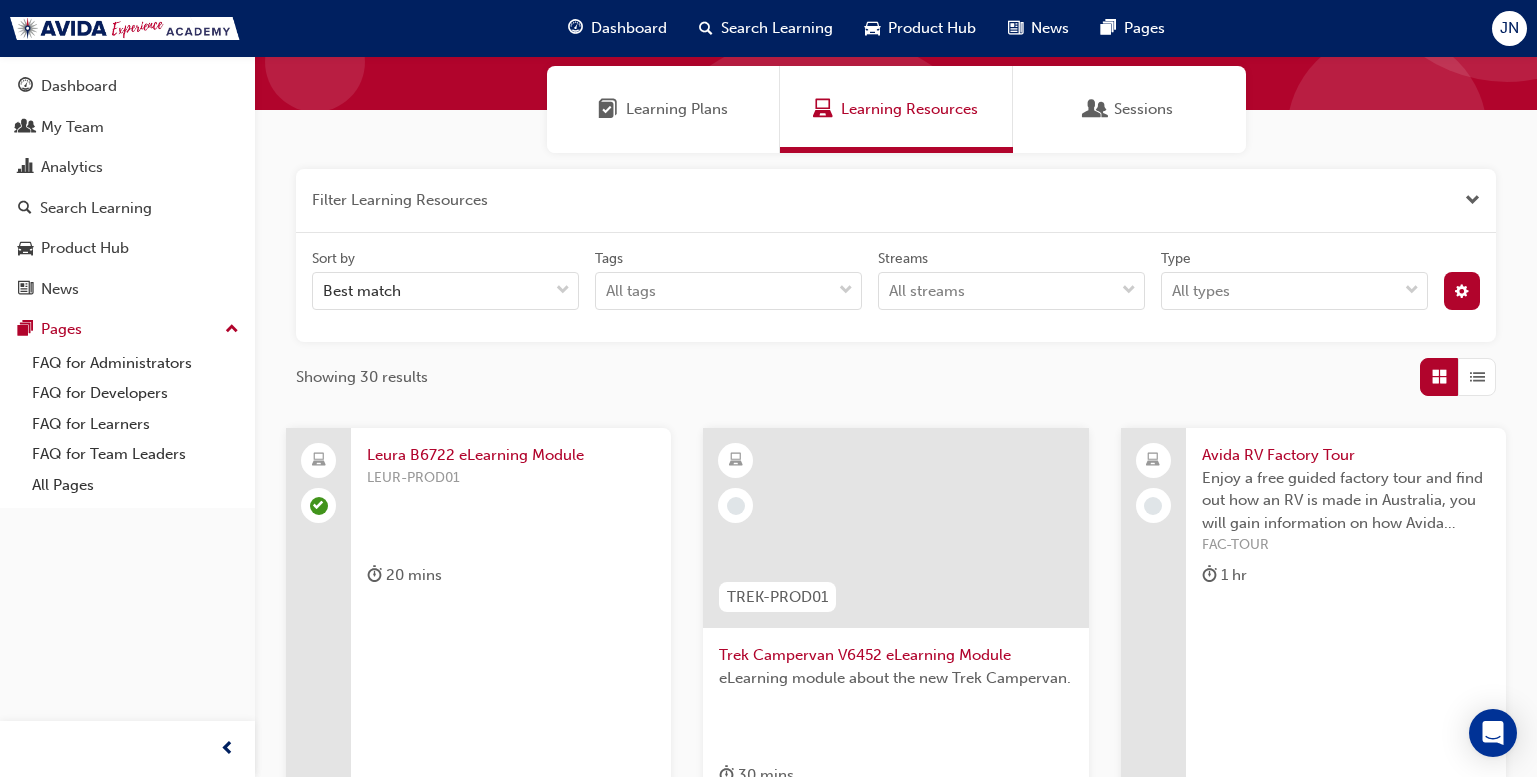 click on "Learning Plans" at bounding box center (677, 109) 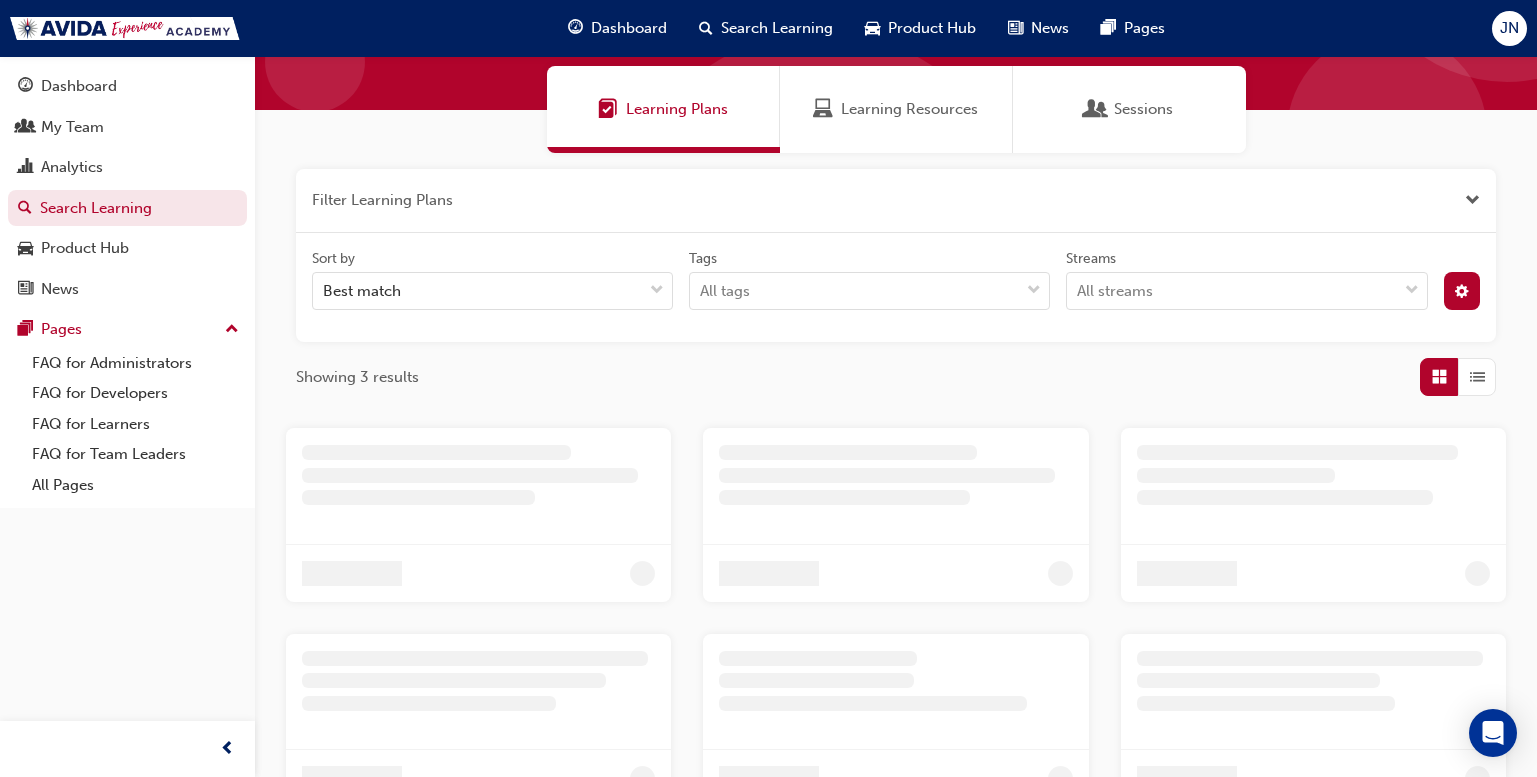 scroll, scrollTop: 0, scrollLeft: 0, axis: both 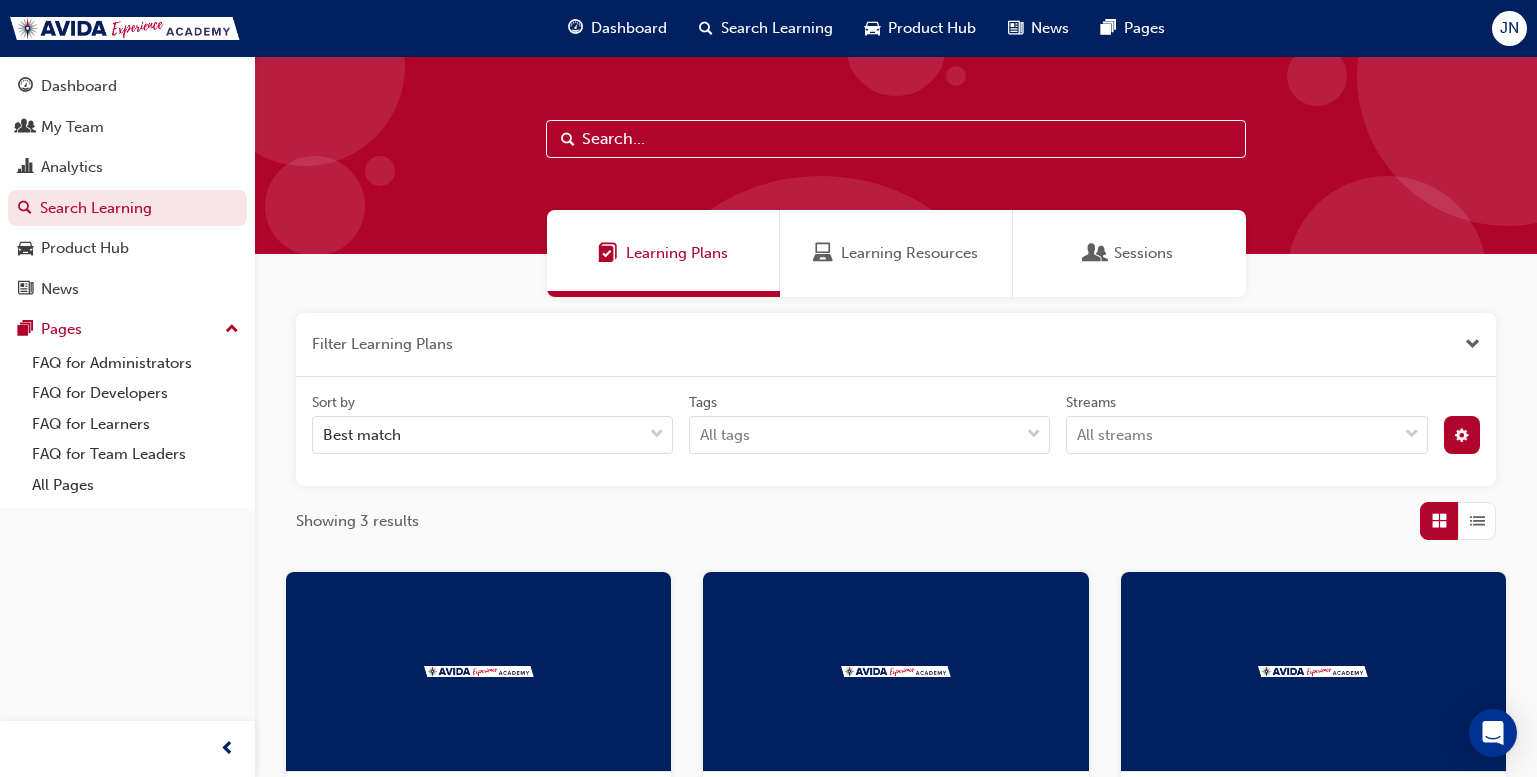 click at bounding box center [1477, 521] 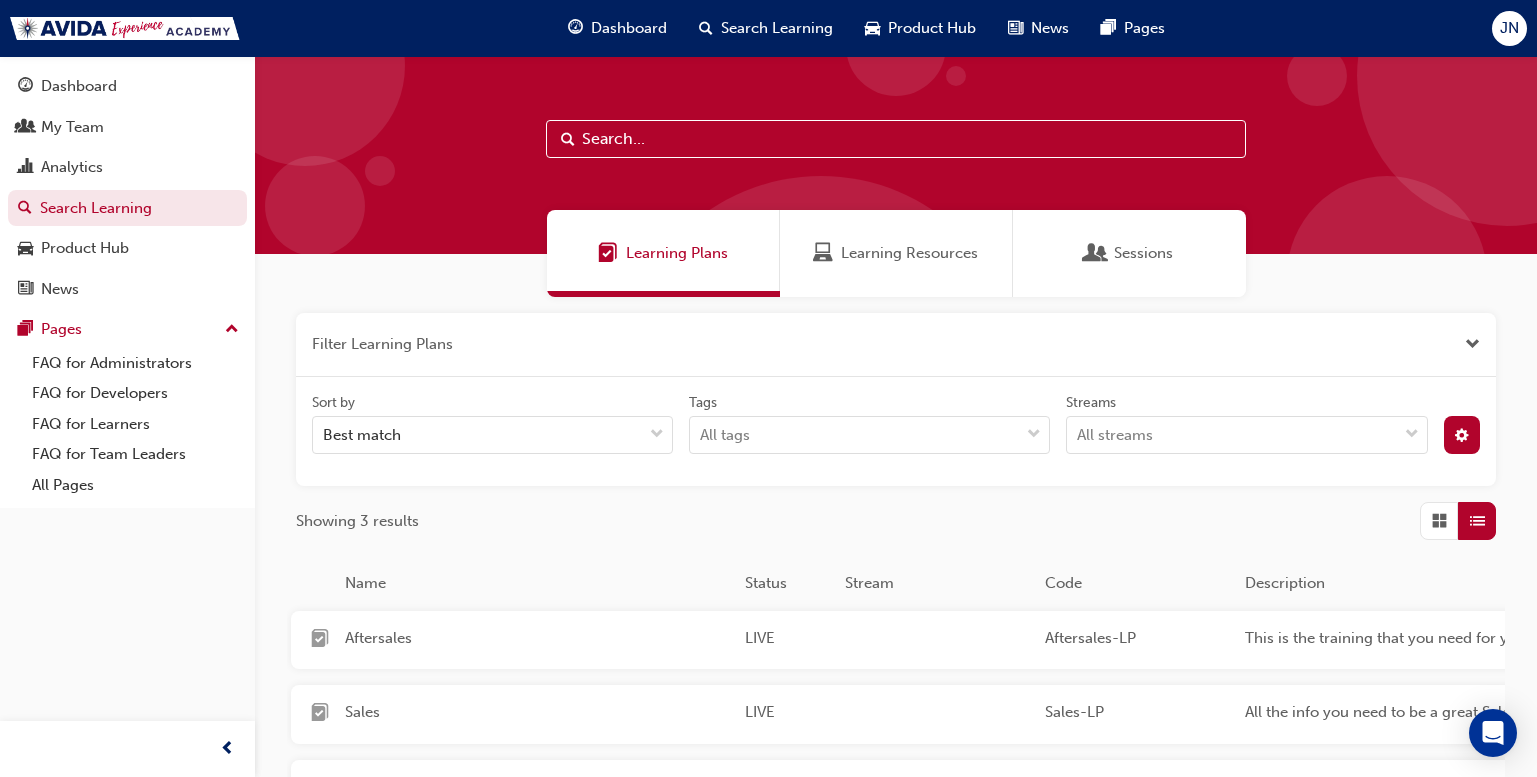 click at bounding box center [1439, 521] 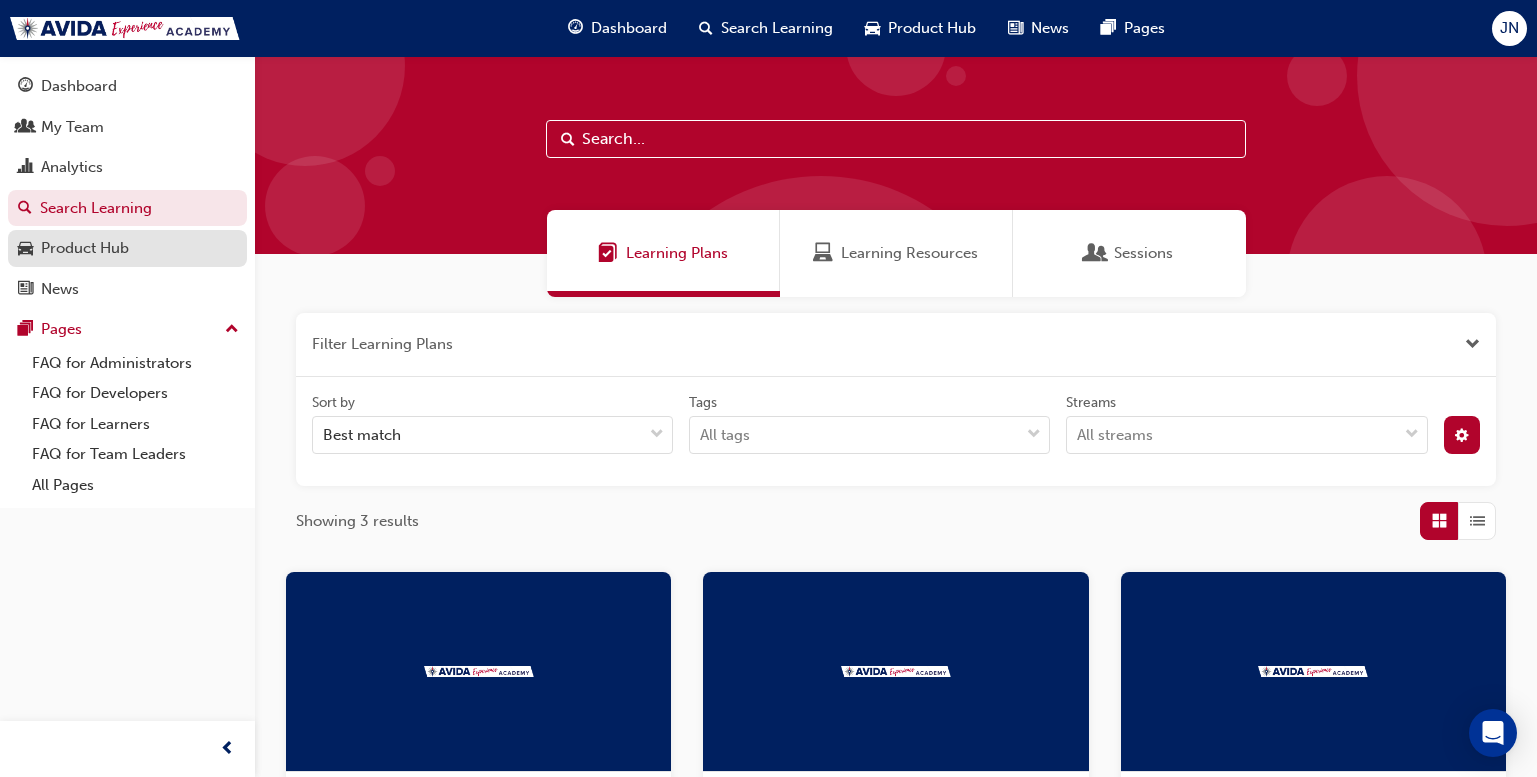 click on "Product Hub" at bounding box center [127, 248] 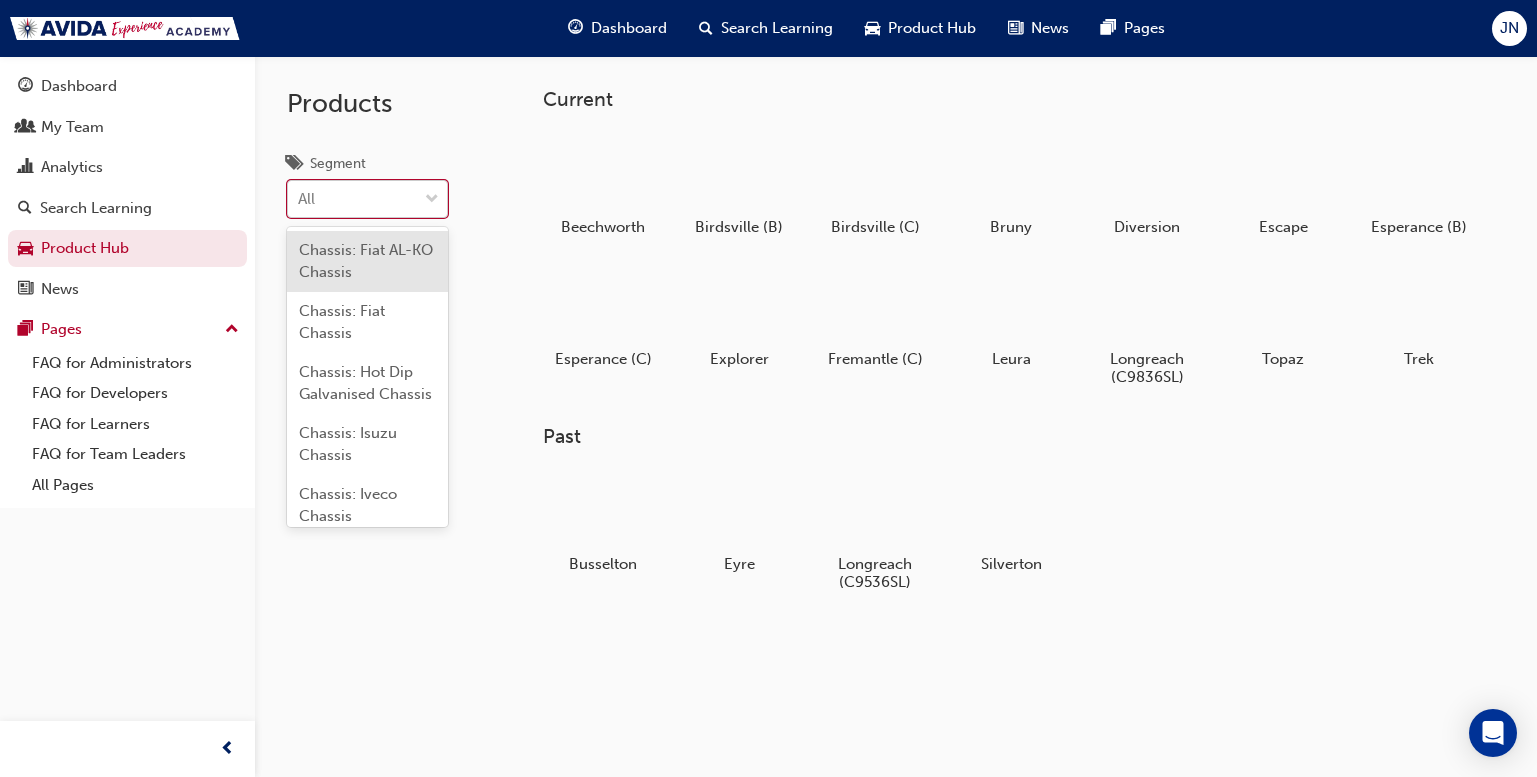 click on "All" at bounding box center (352, 199) 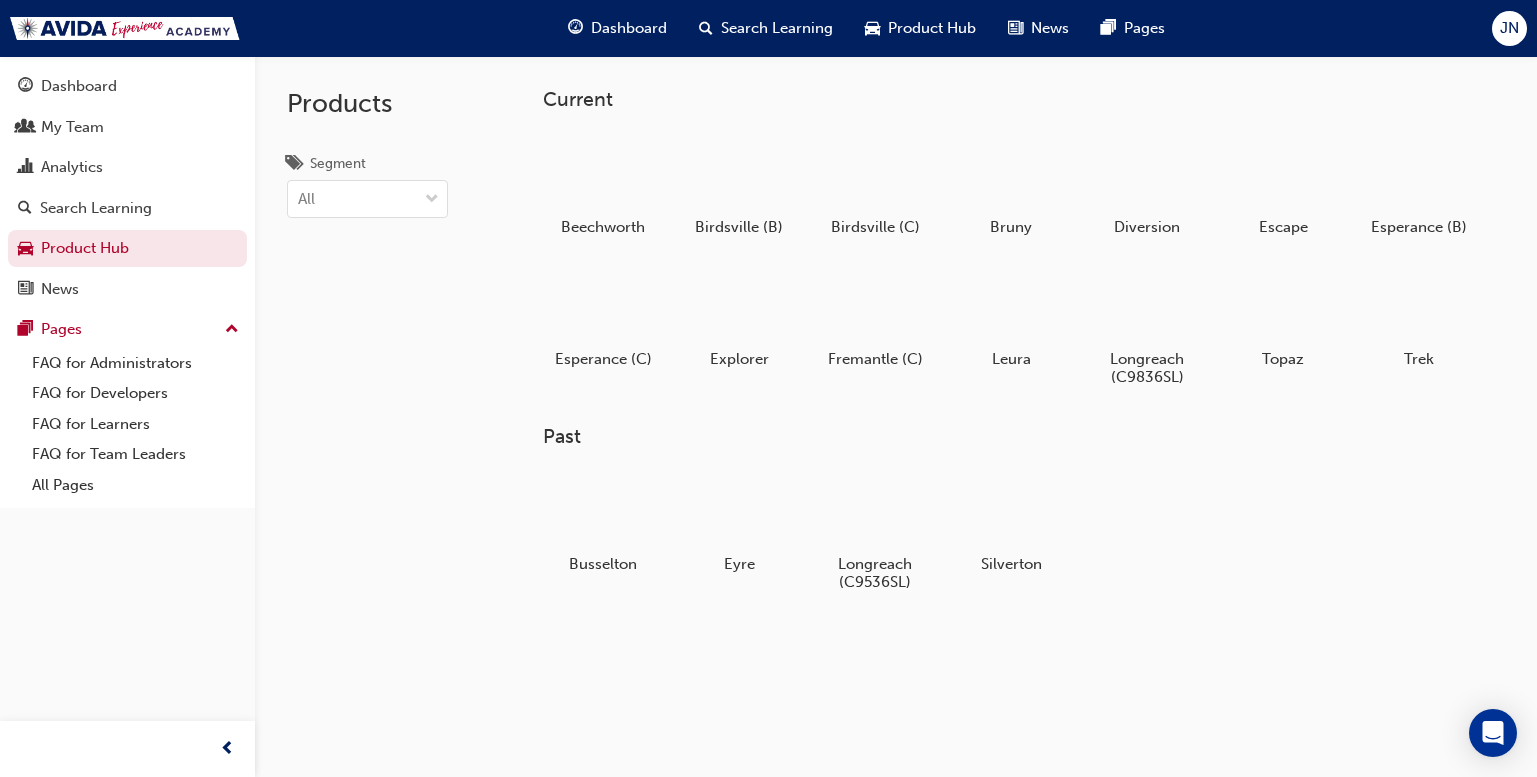 click on "Current" at bounding box center (1024, 99) 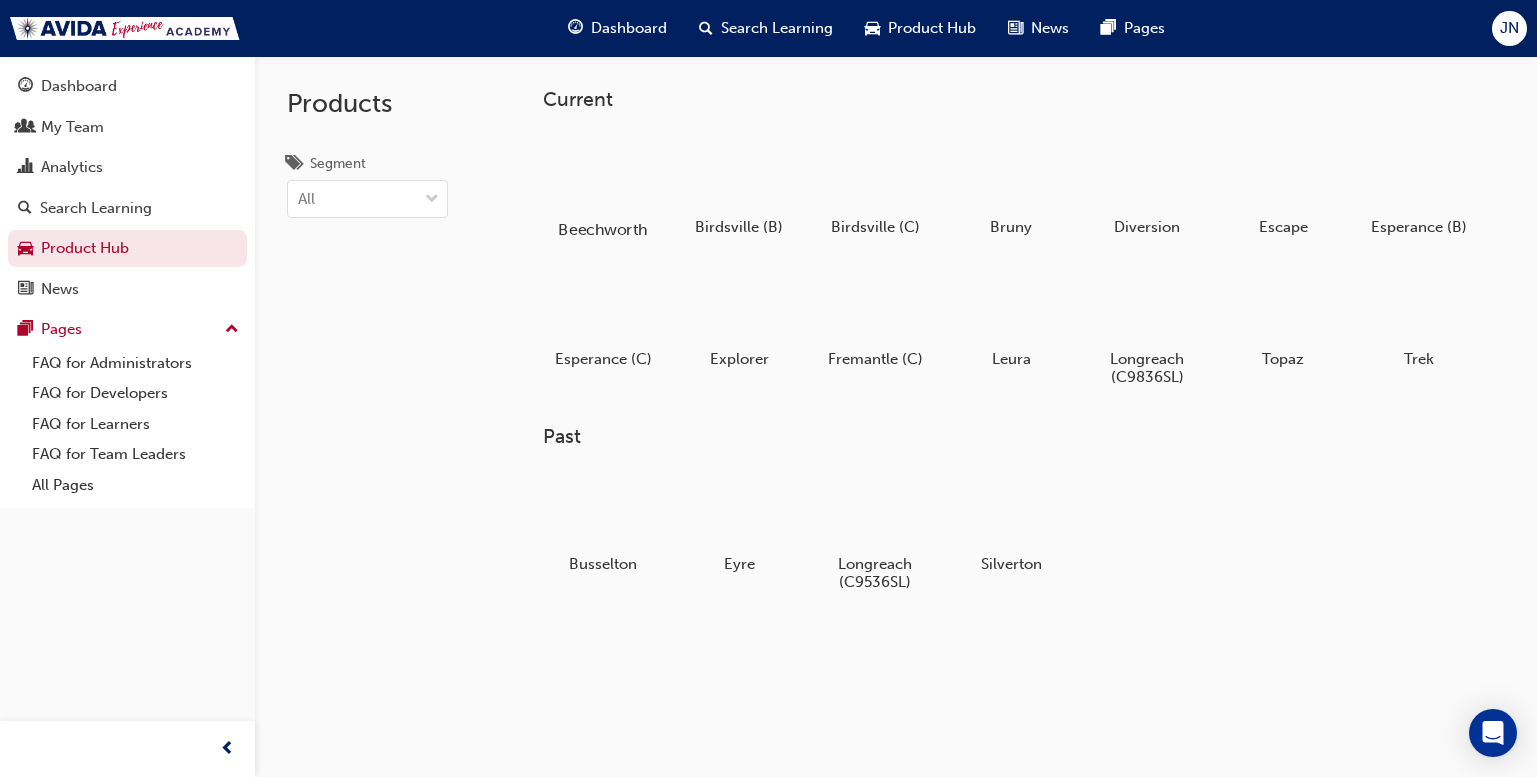 click at bounding box center [603, 172] 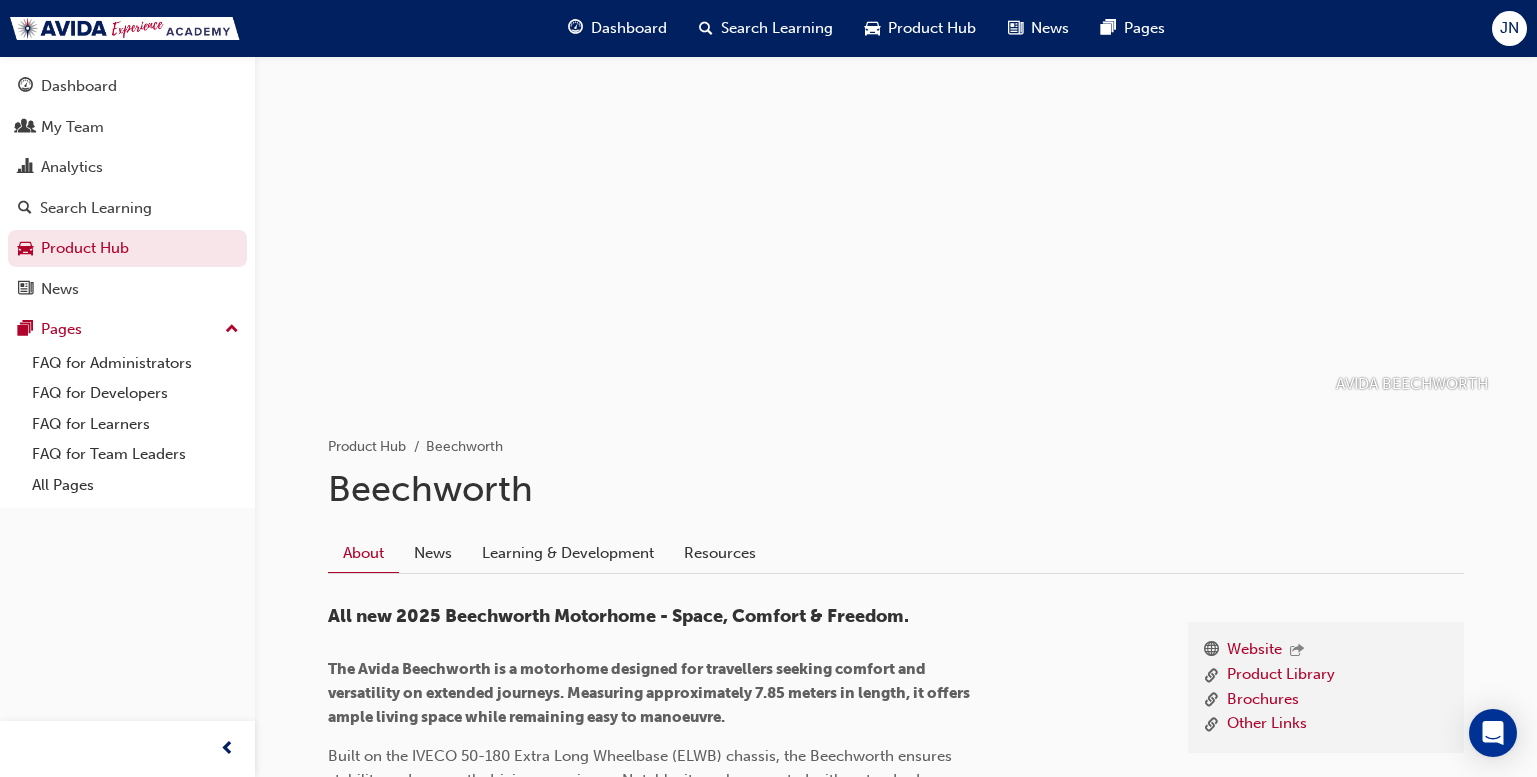 scroll, scrollTop: 0, scrollLeft: 0, axis: both 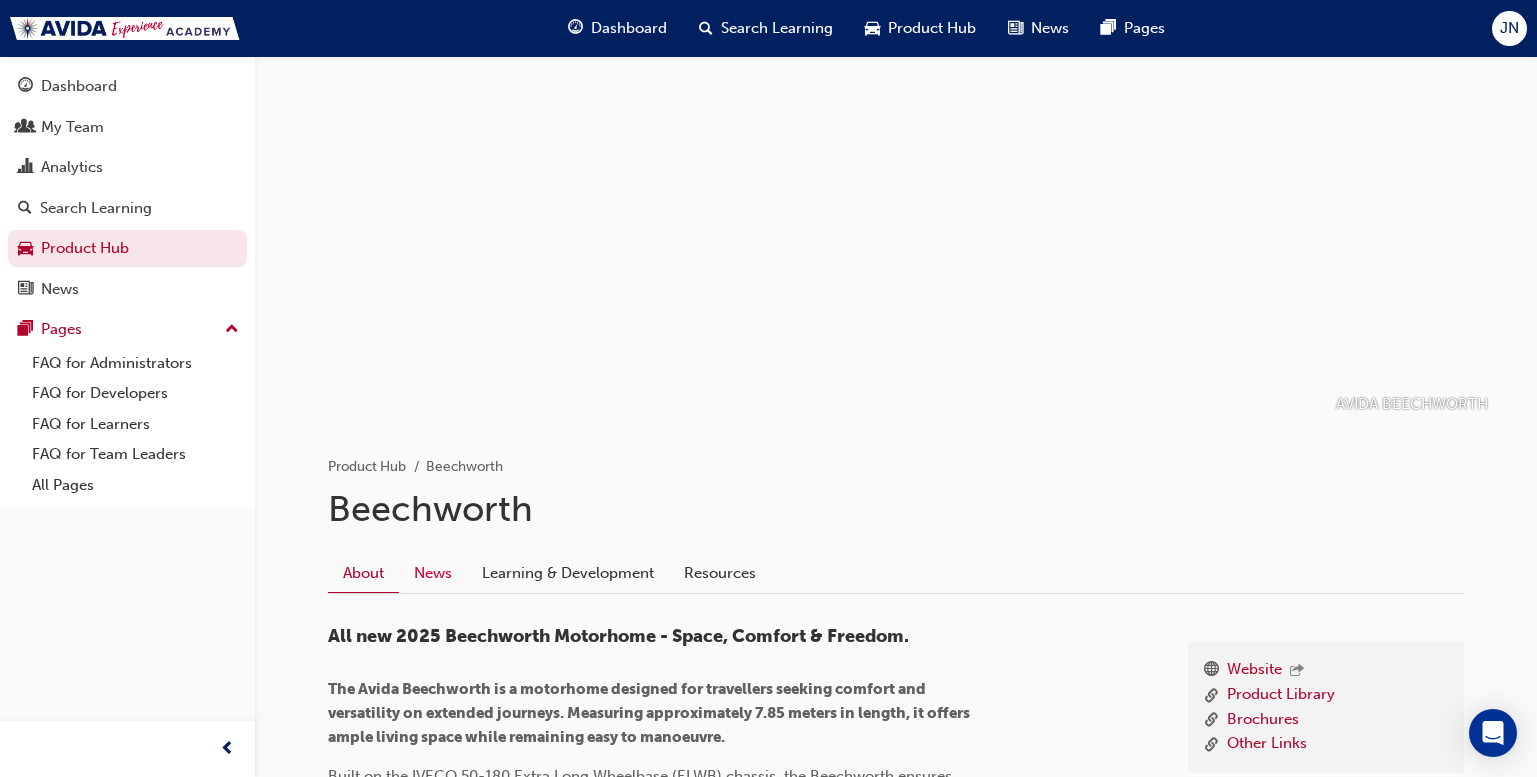 click on "News" at bounding box center (433, 573) 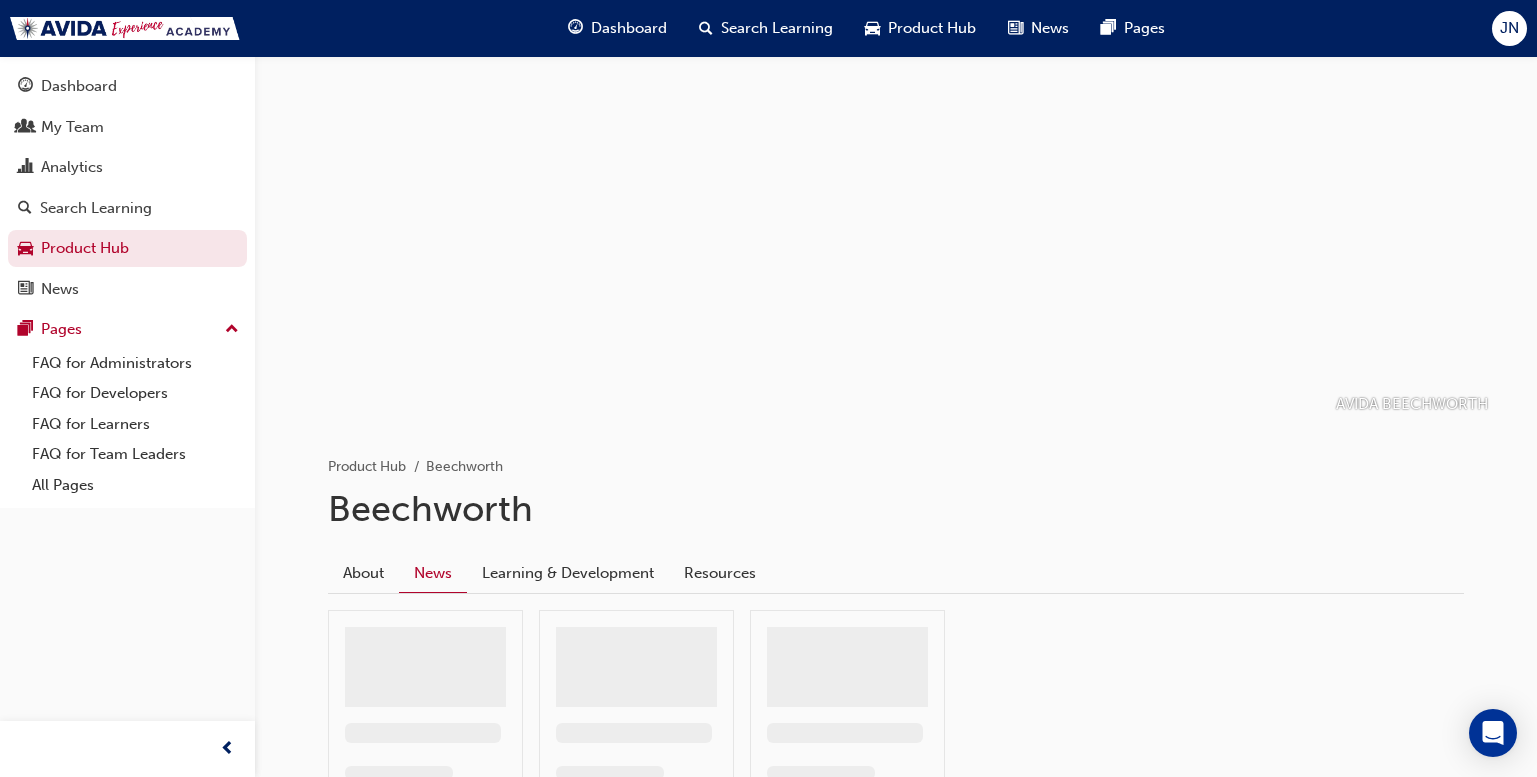 scroll, scrollTop: 31, scrollLeft: 0, axis: vertical 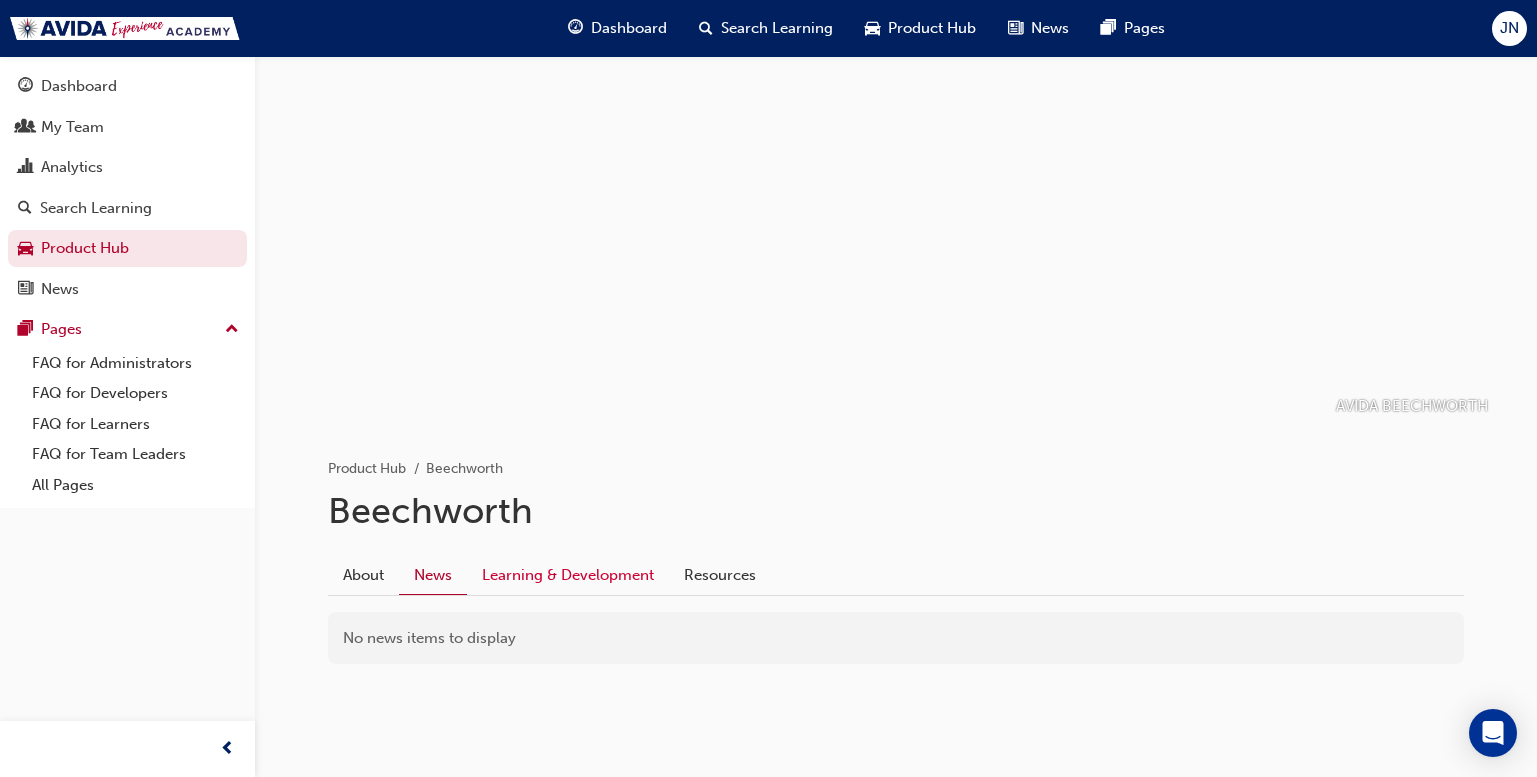 click on "Learning & Development" at bounding box center (568, 575) 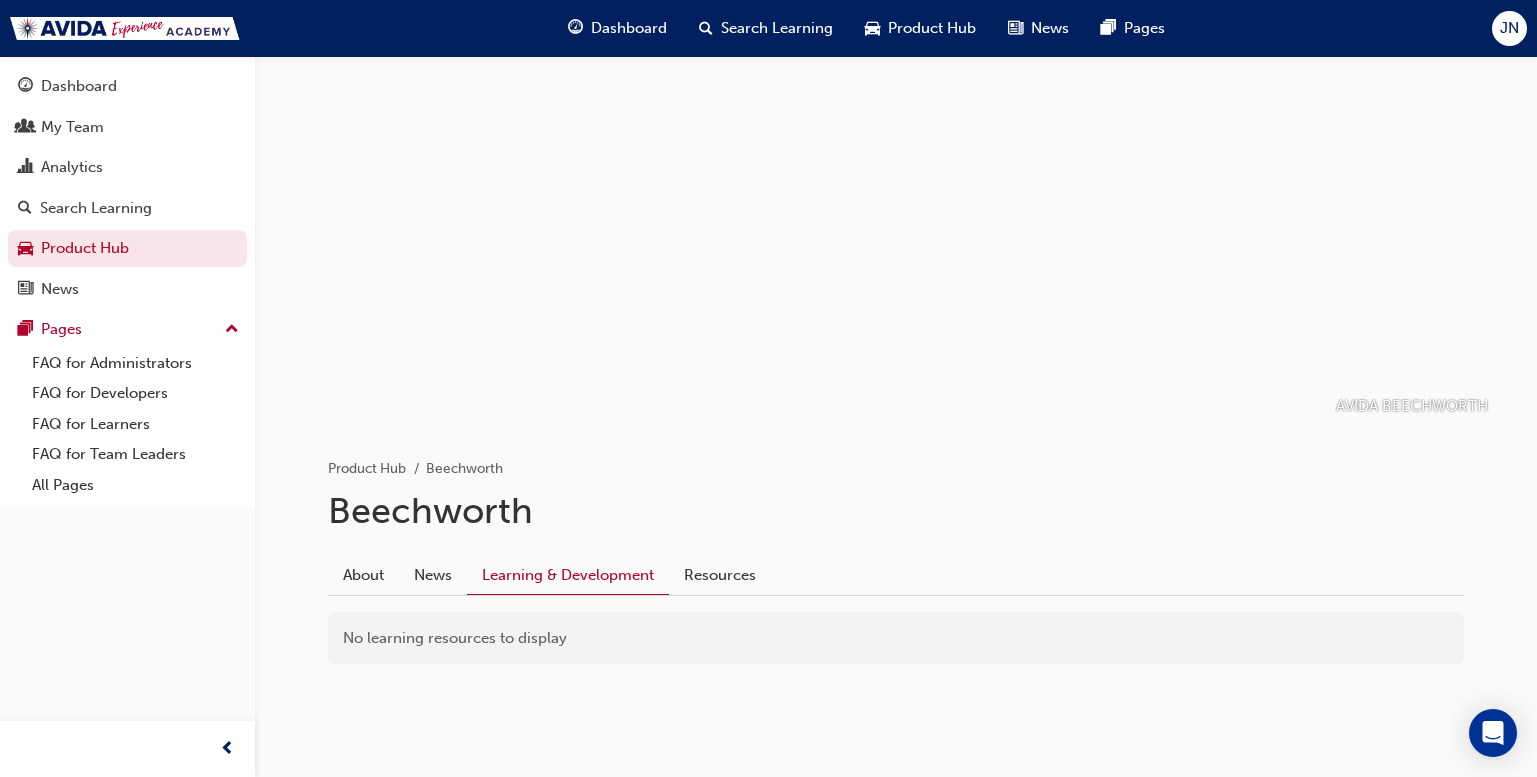 click on "Product Hub" at bounding box center [377, 469] 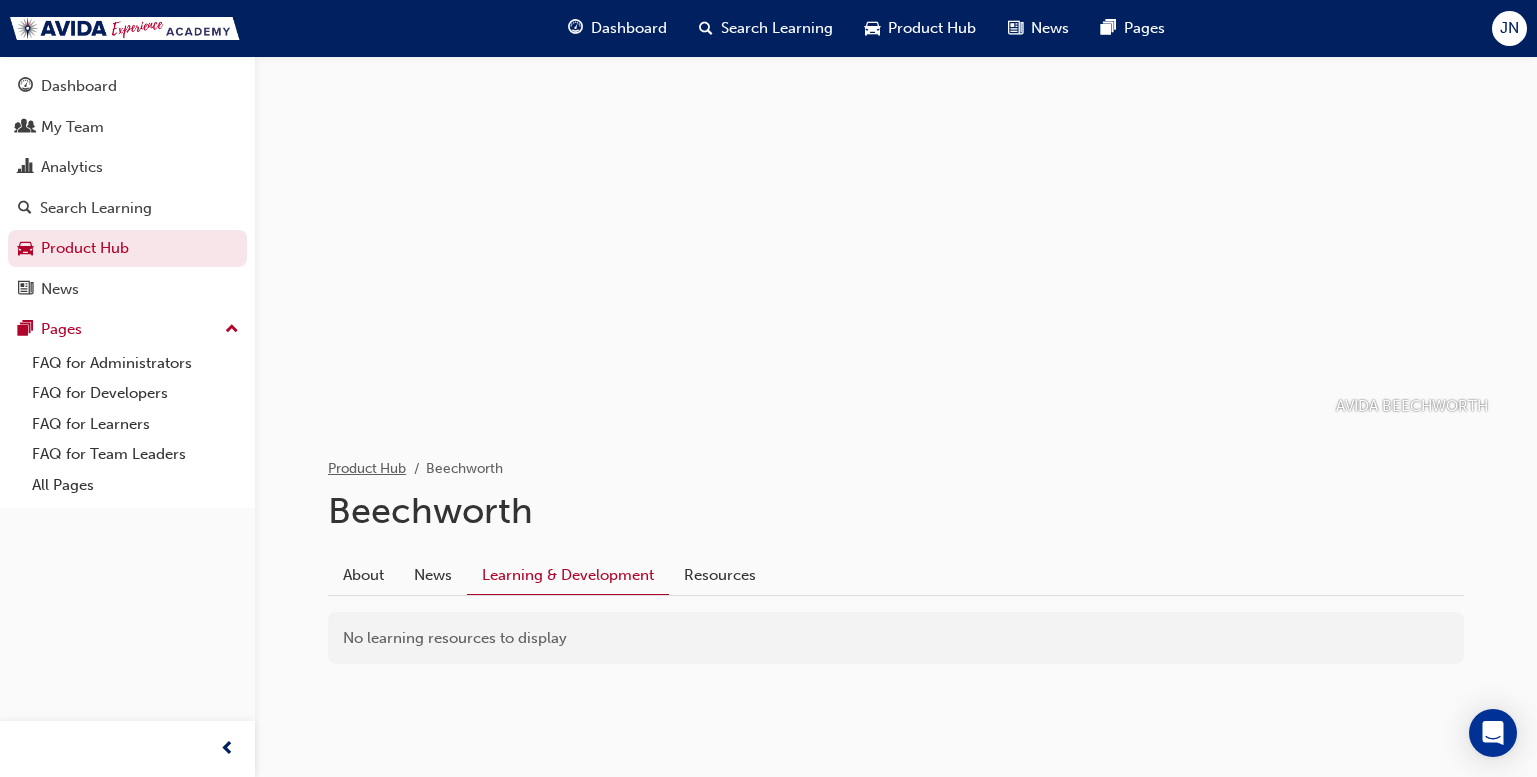 click on "Product Hub" at bounding box center (367, 468) 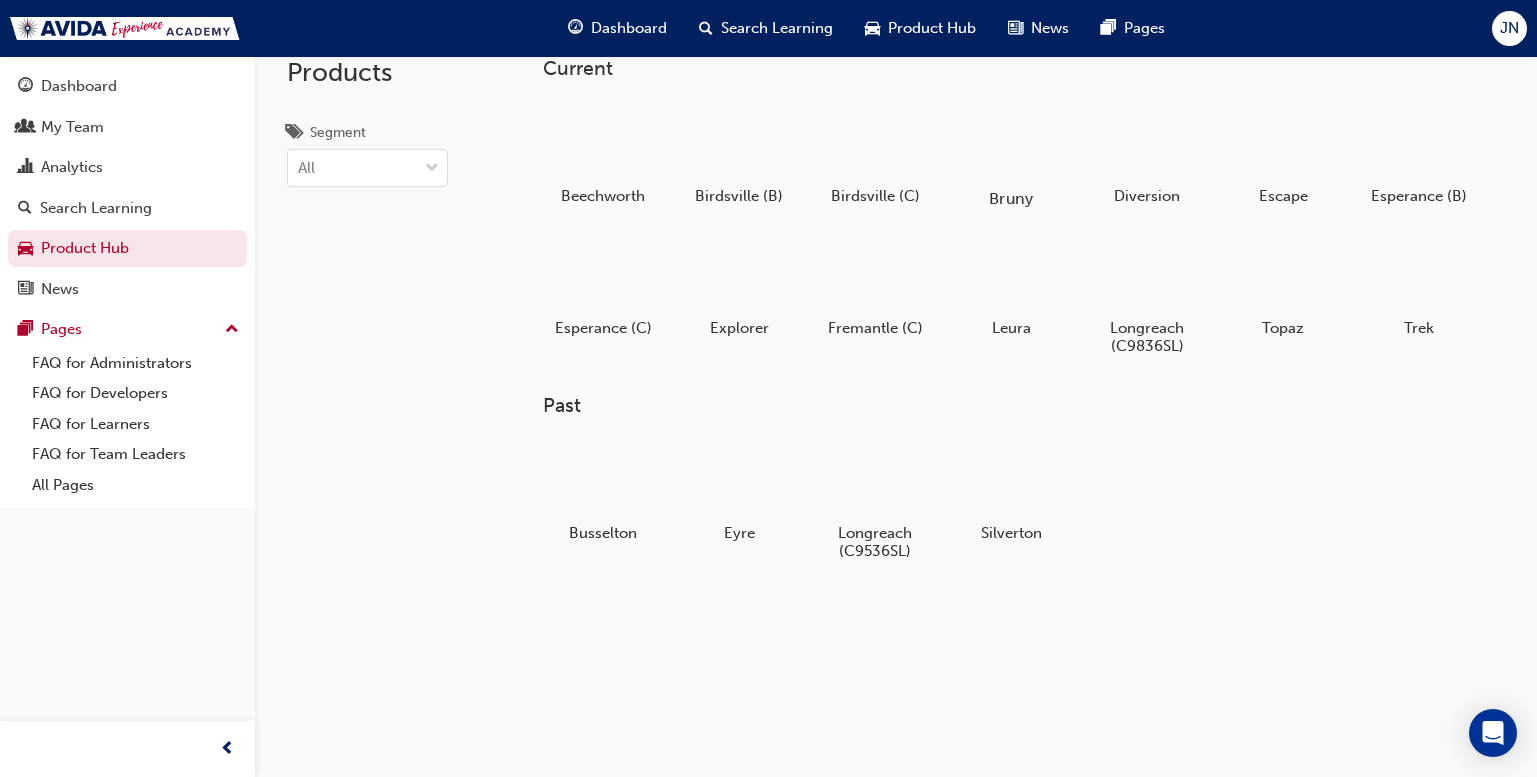 click at bounding box center [1011, 141] 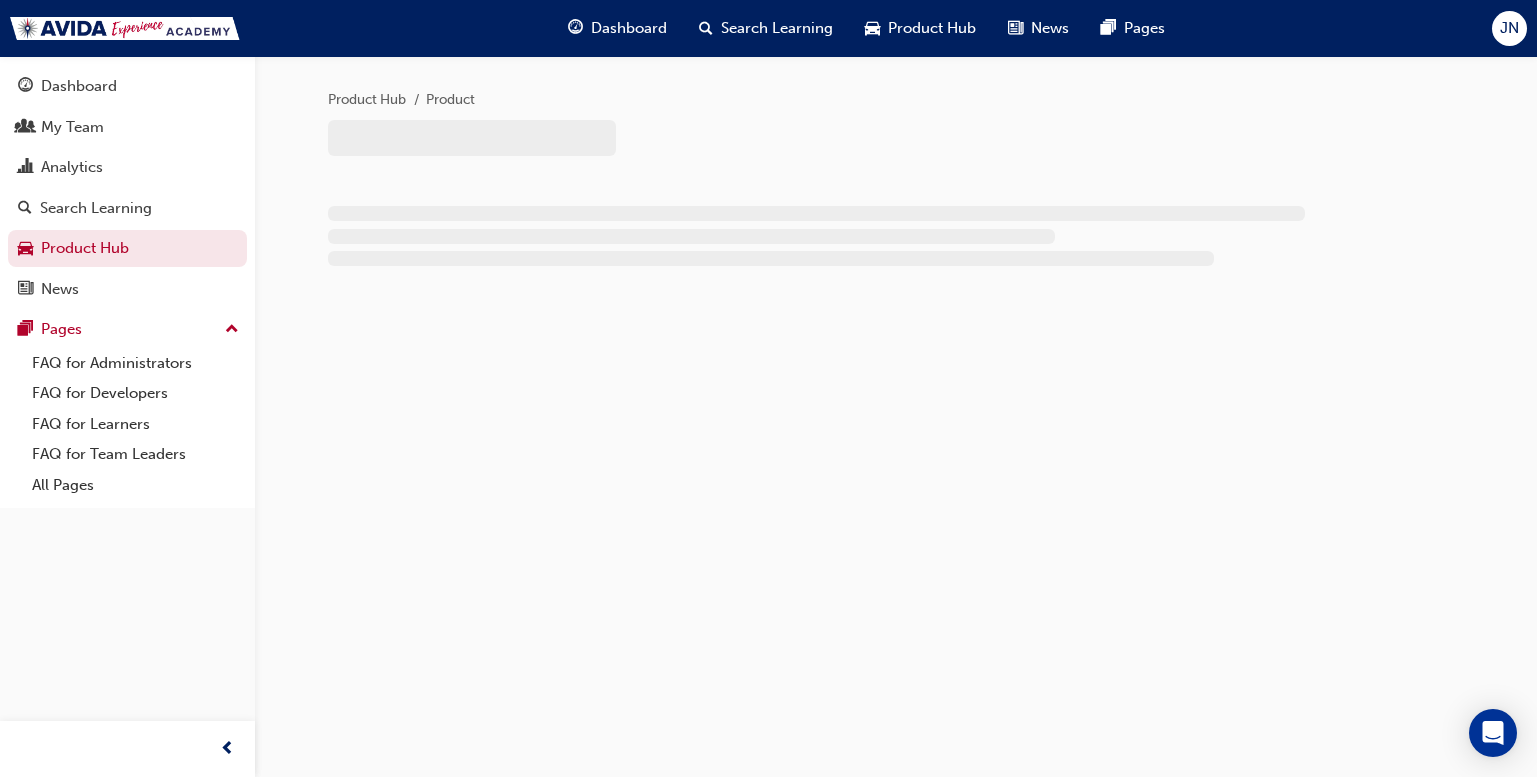 scroll, scrollTop: 0, scrollLeft: 0, axis: both 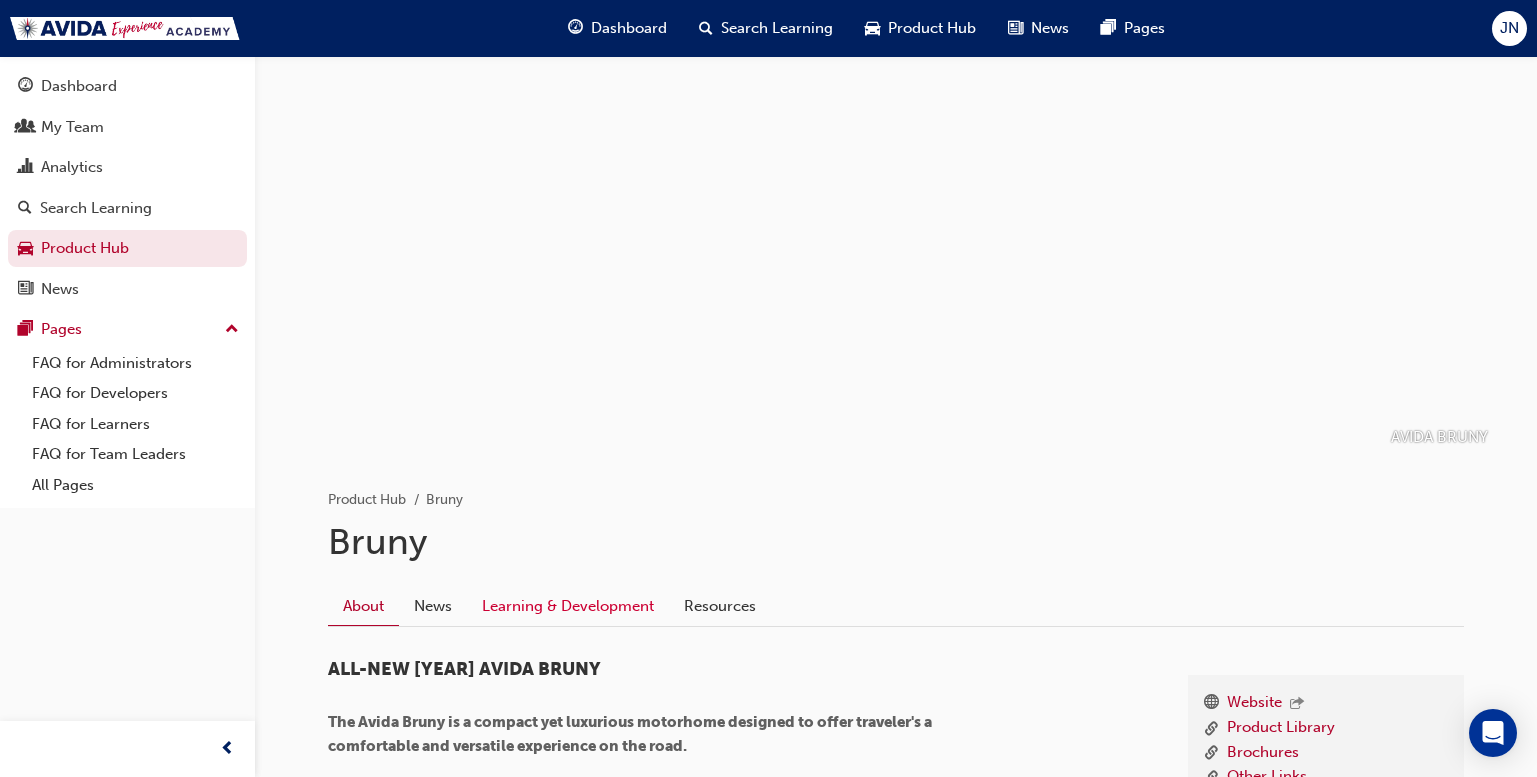click on "Learning & Development" at bounding box center [568, 606] 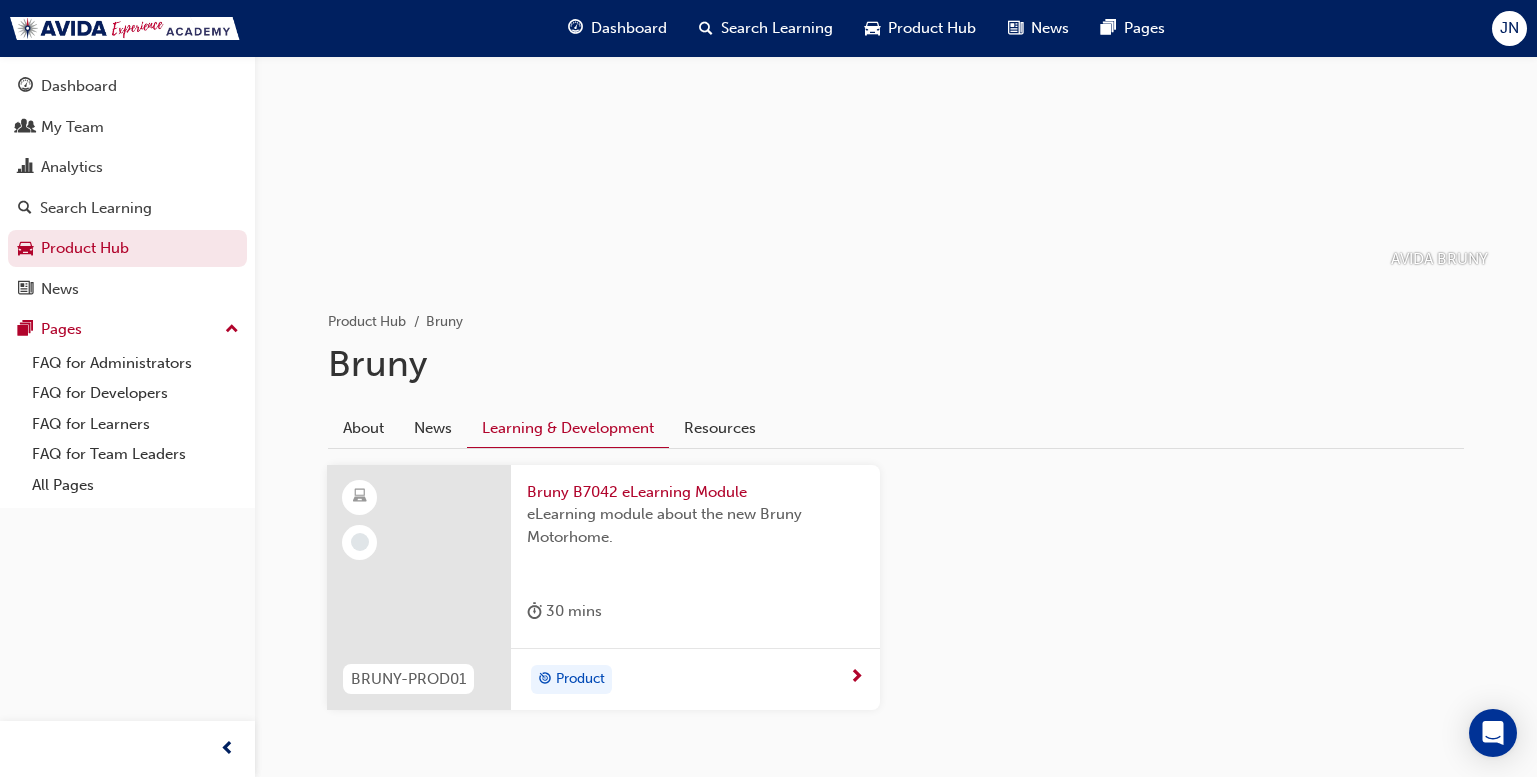 scroll, scrollTop: 189, scrollLeft: 0, axis: vertical 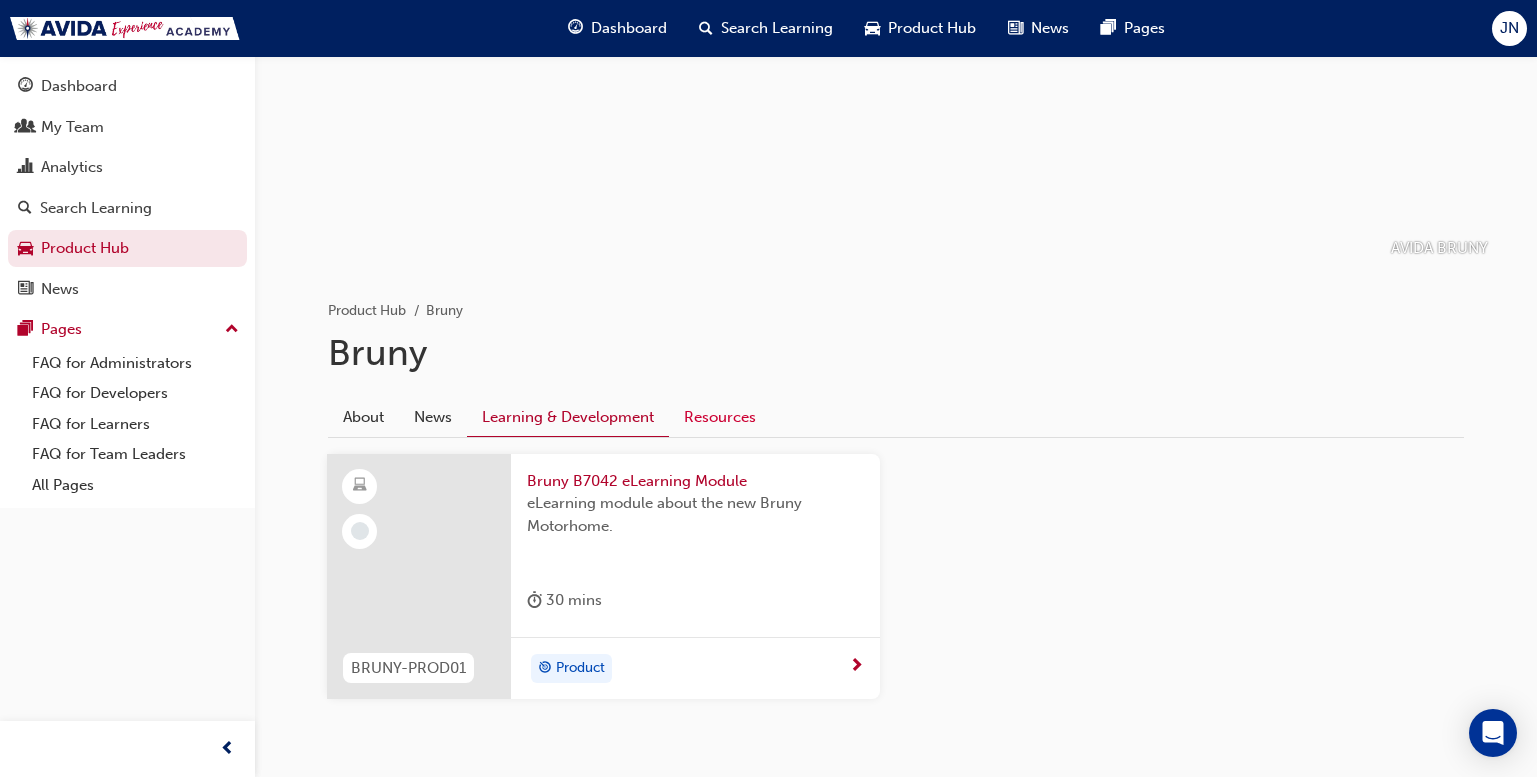 click on "Resources" at bounding box center (720, 417) 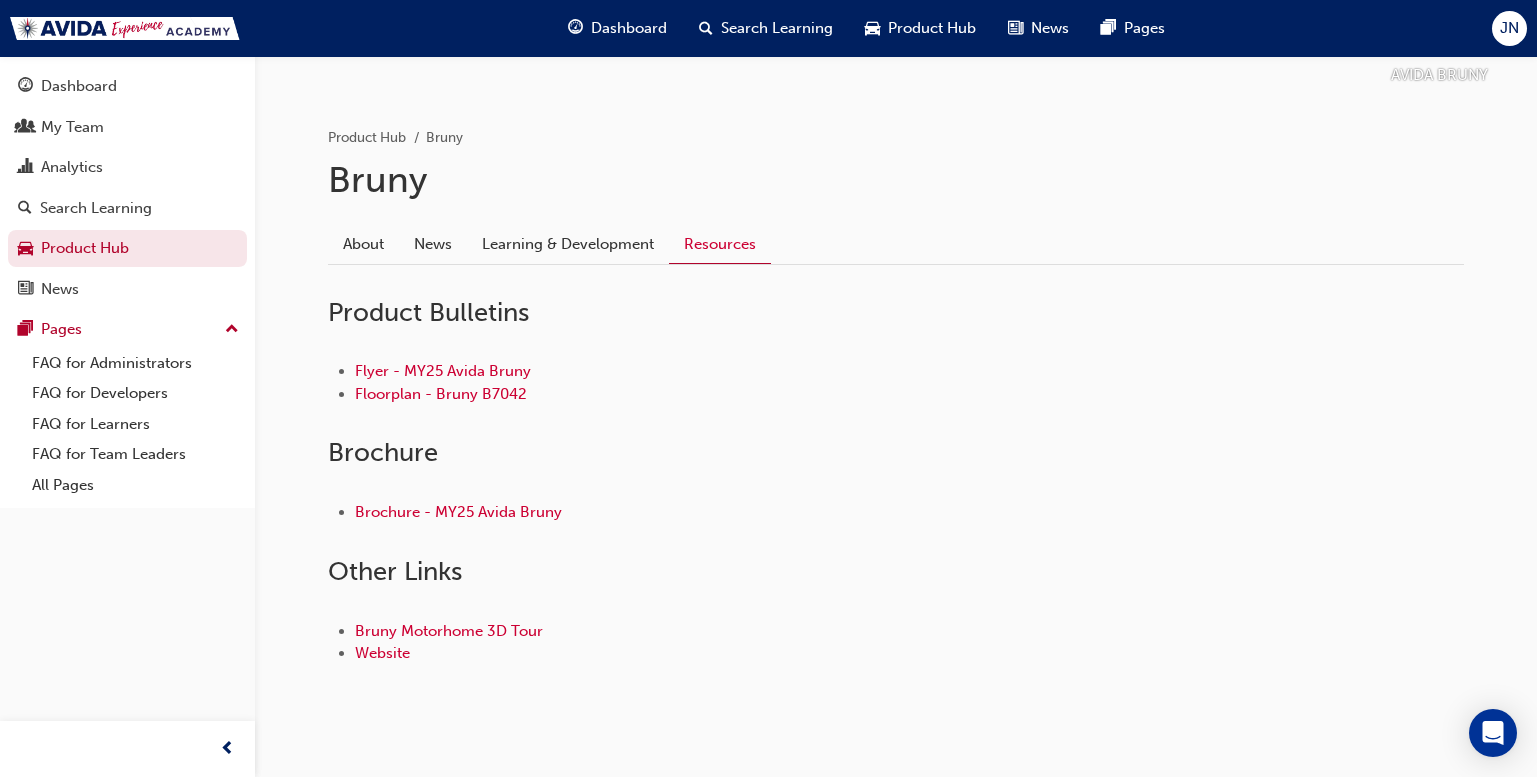 scroll, scrollTop: 372, scrollLeft: 0, axis: vertical 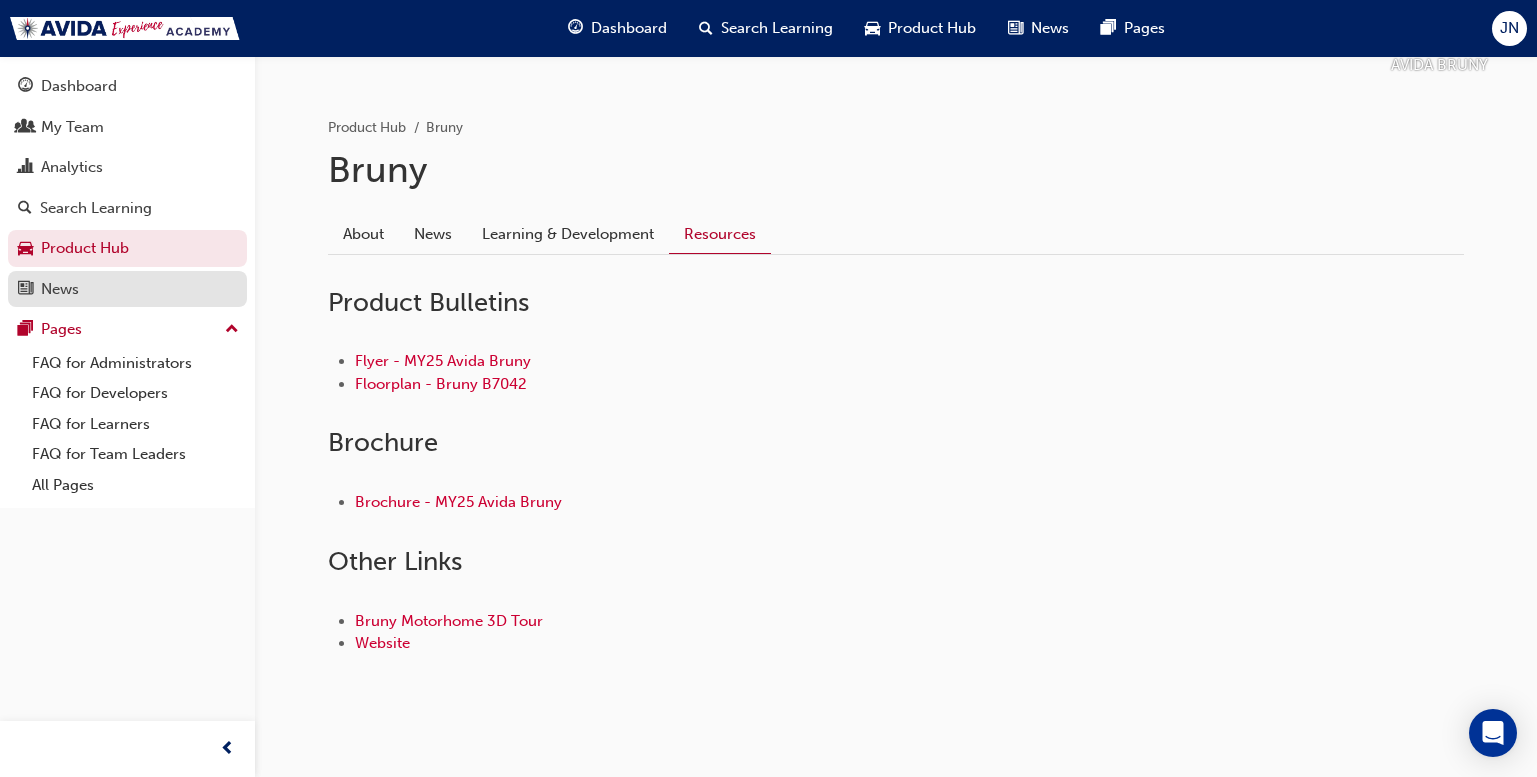 click on "News" at bounding box center [127, 289] 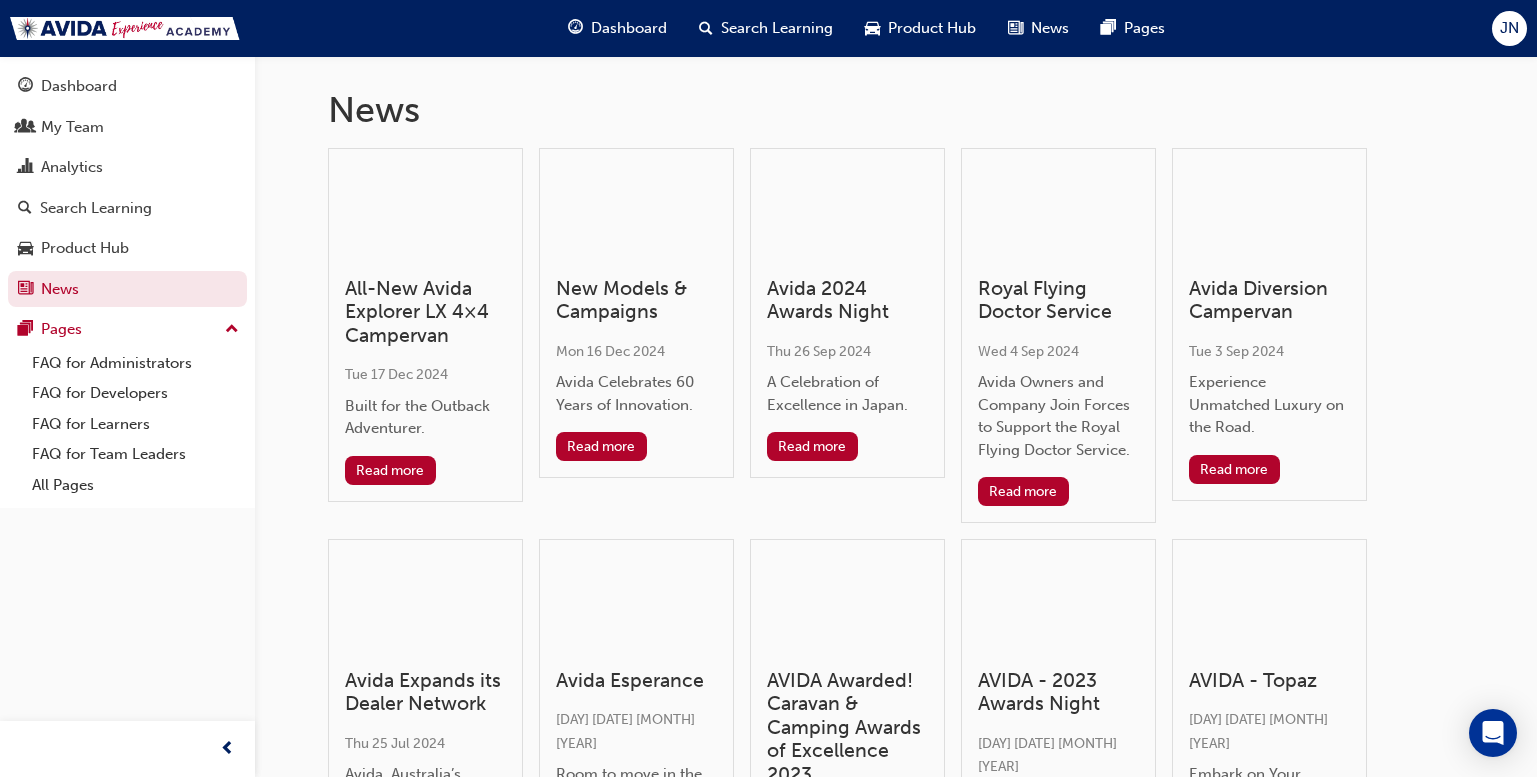 click at bounding box center [425, 213] 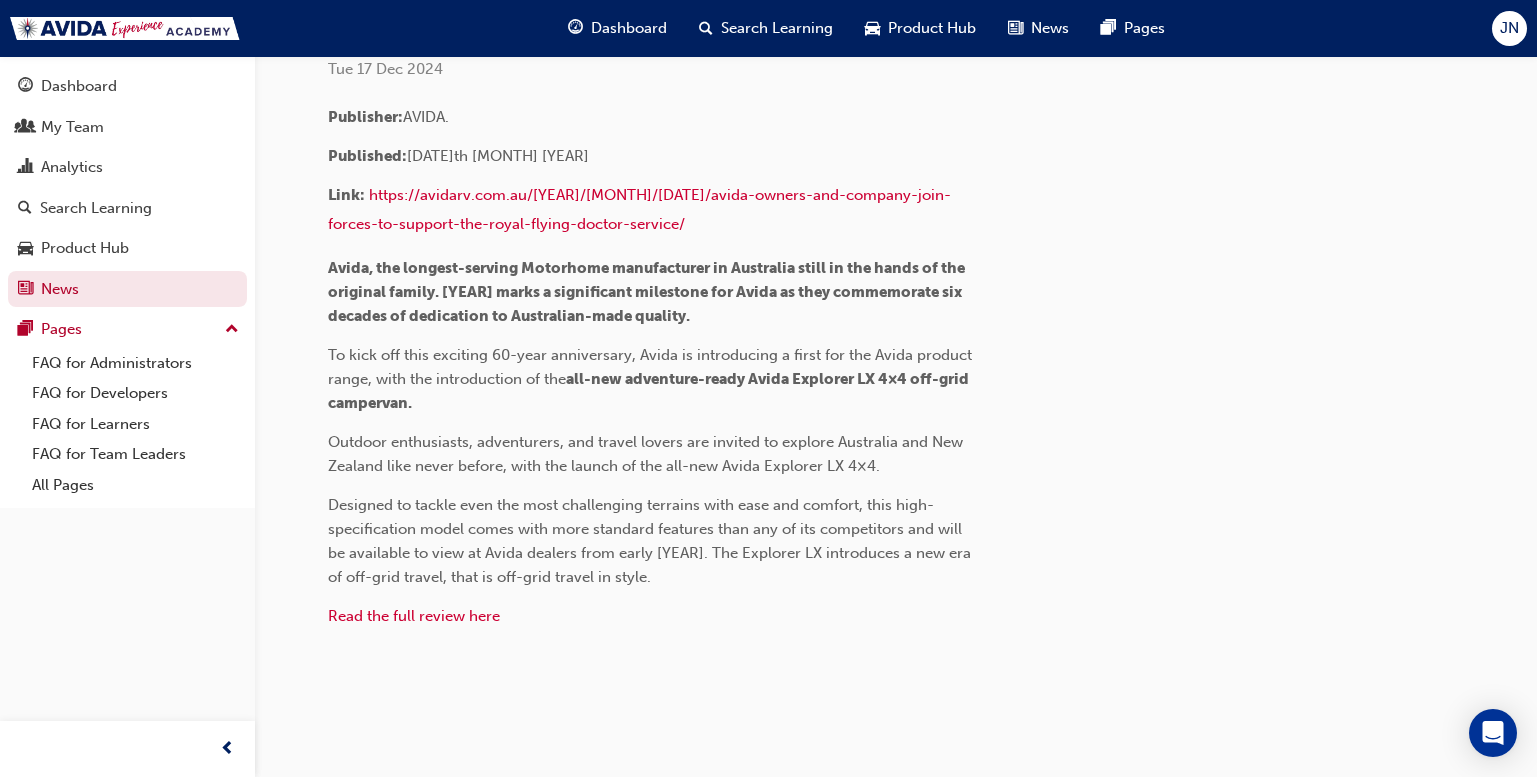 scroll, scrollTop: 0, scrollLeft: 0, axis: both 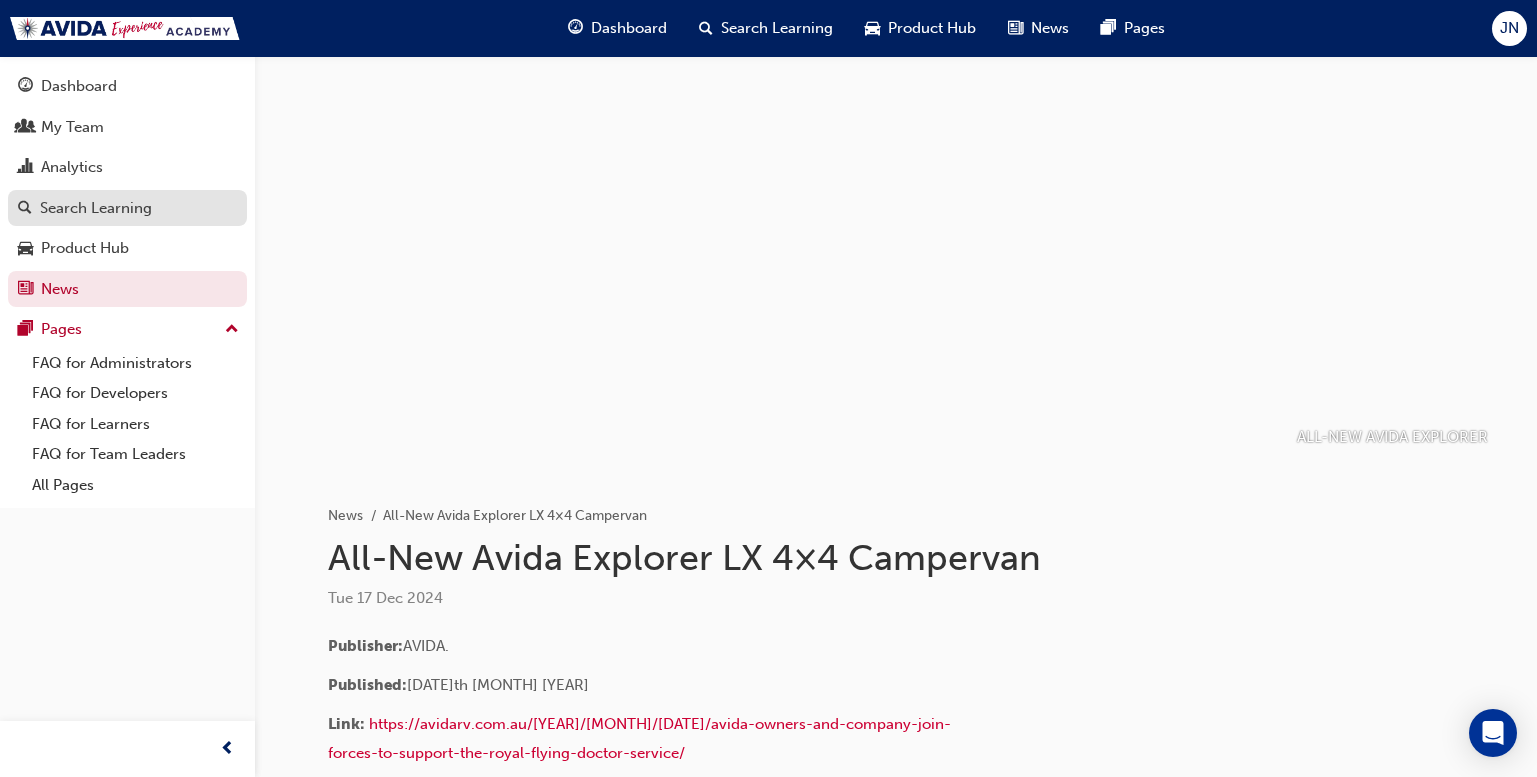 click on "Search Learning" at bounding box center (96, 208) 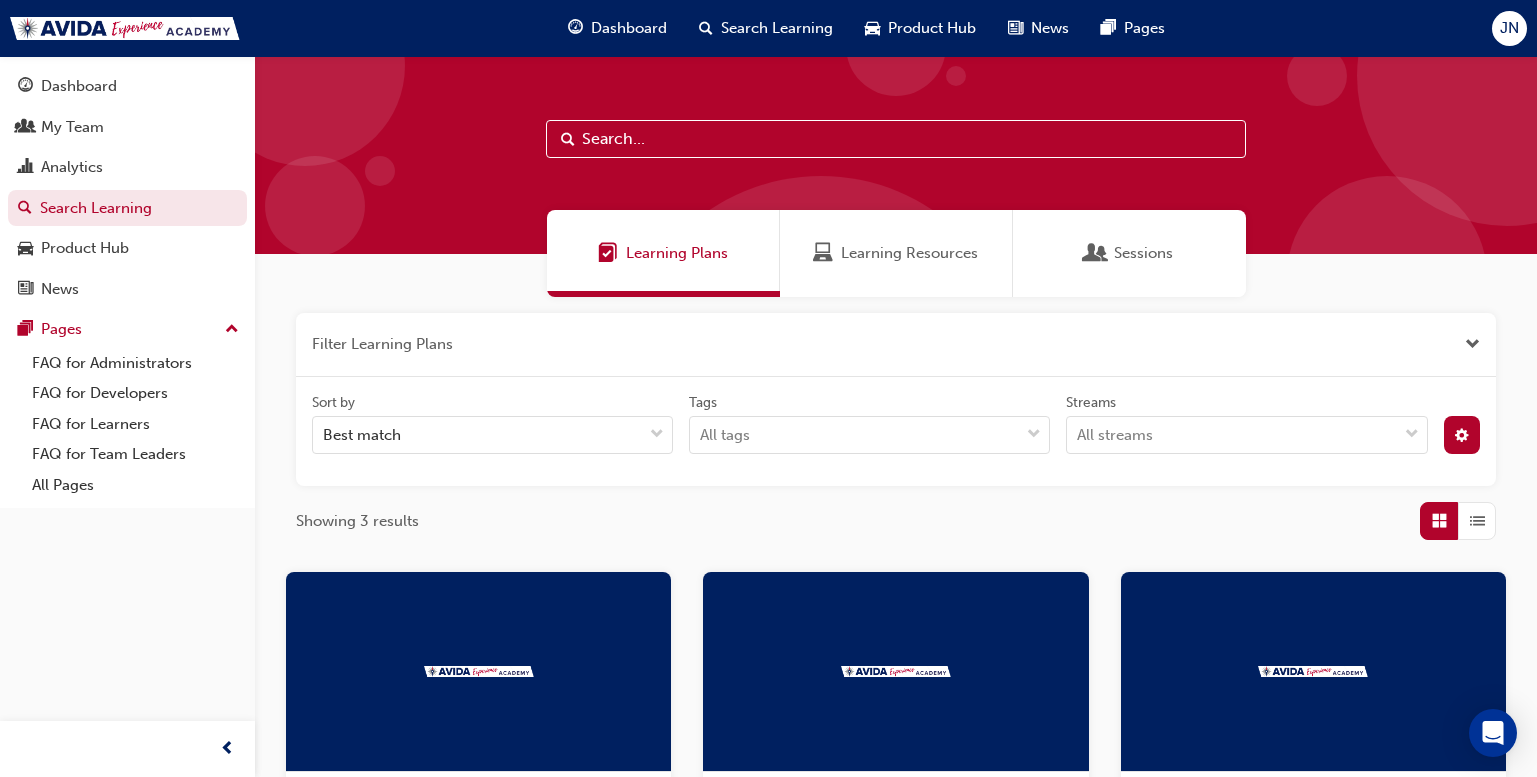 click on "JN" at bounding box center (1509, 28) 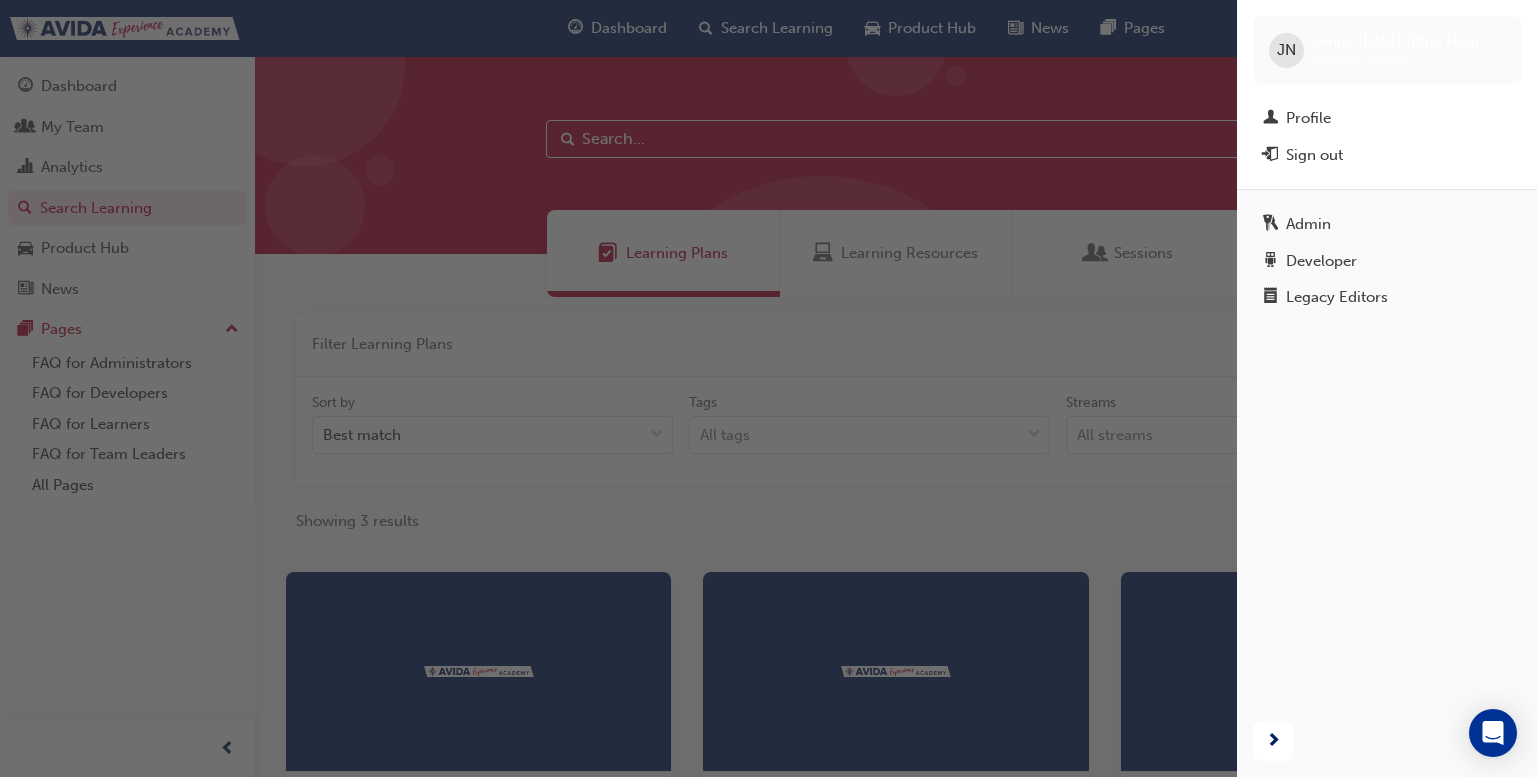 click on "Admin" at bounding box center (1387, 224) 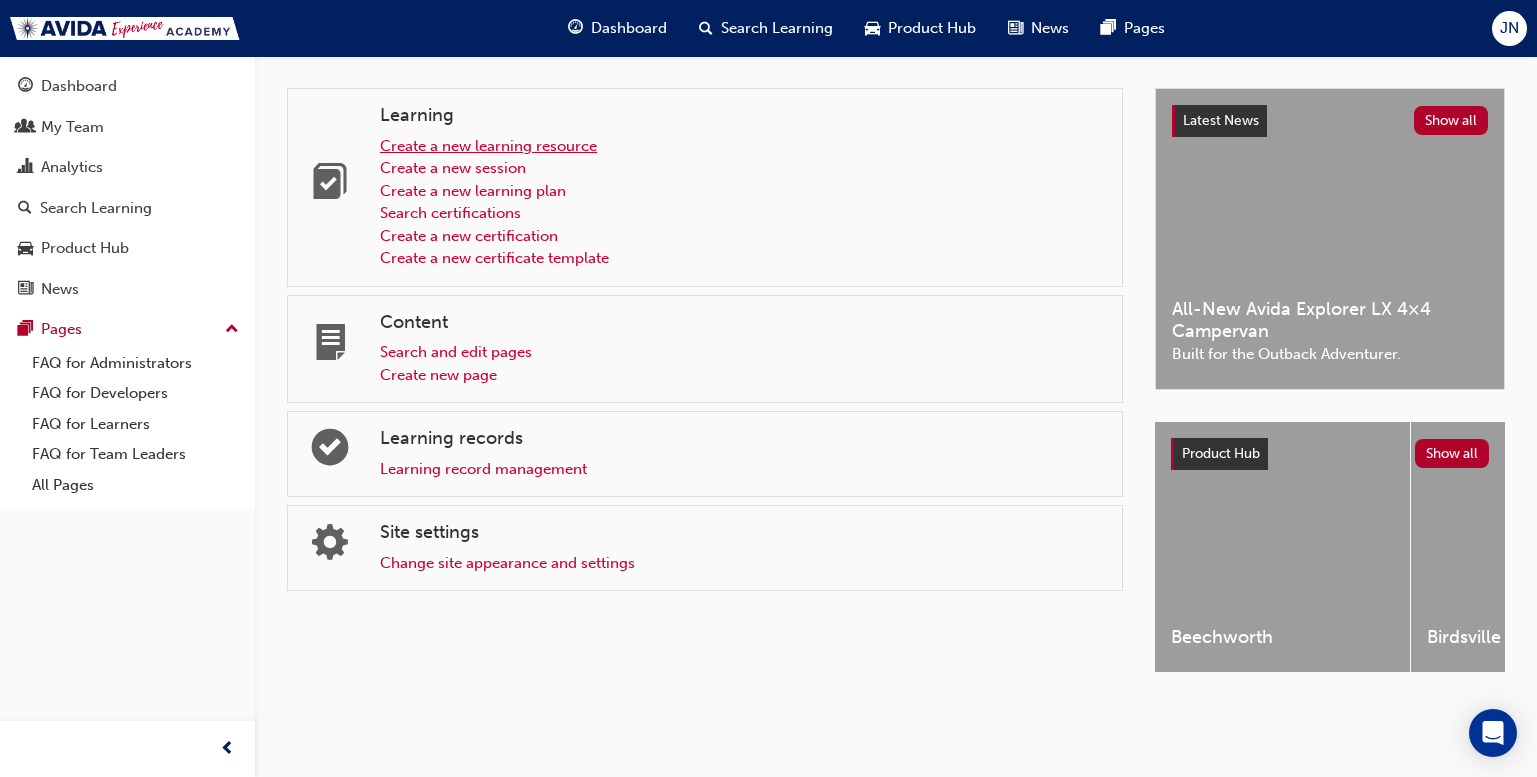 click on "Create a new learning resource" at bounding box center (488, 146) 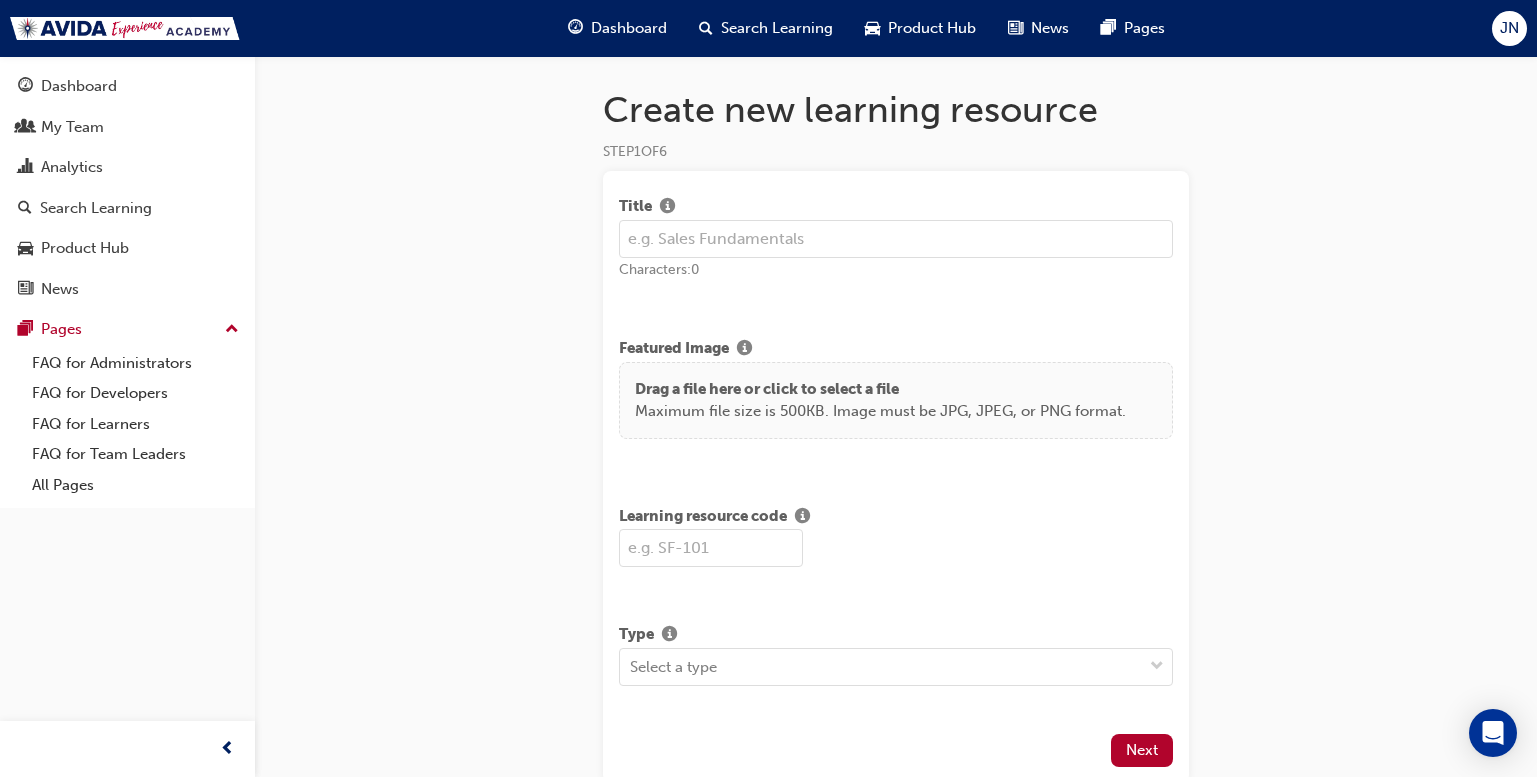 click at bounding box center [896, 239] 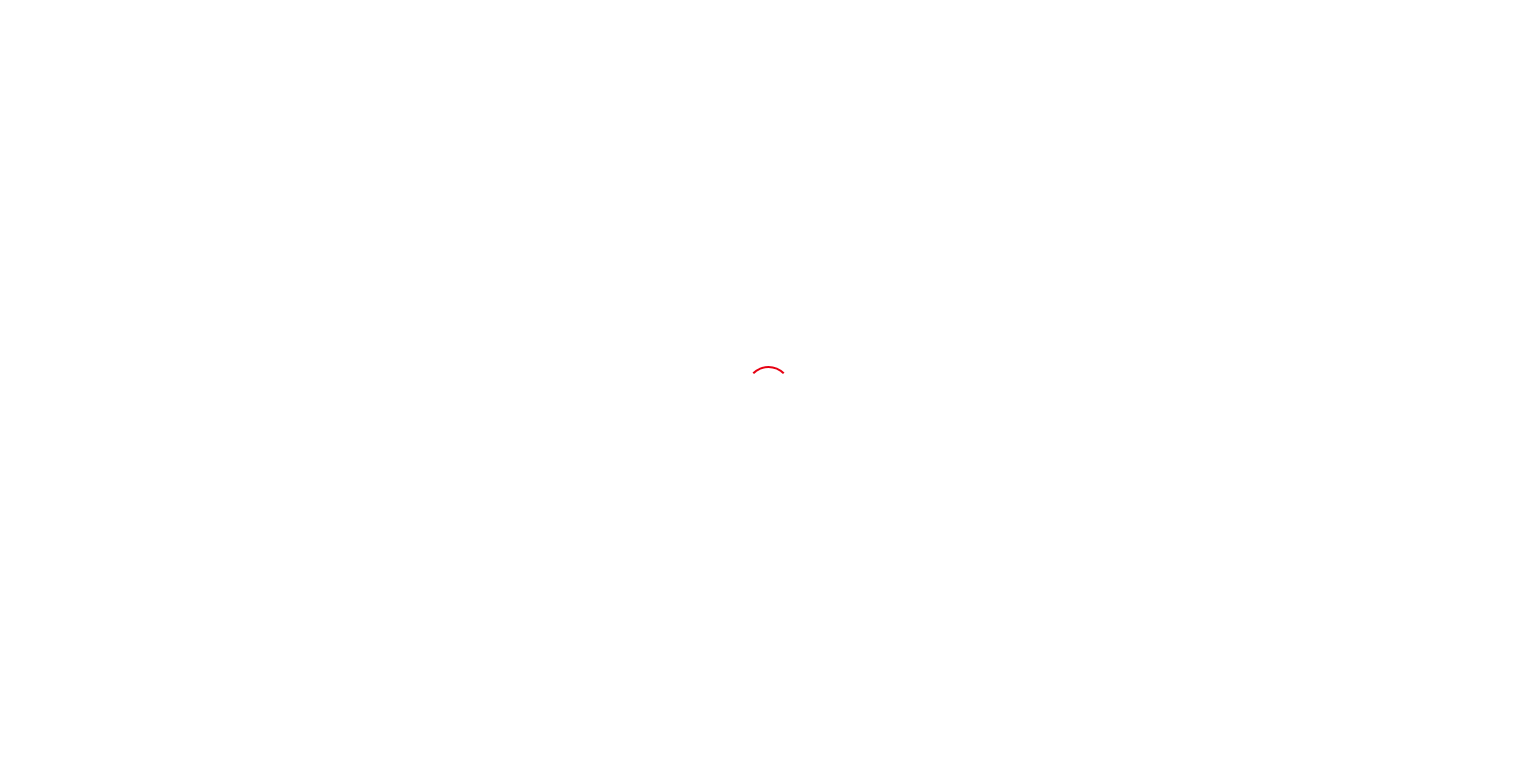 scroll, scrollTop: 0, scrollLeft: 0, axis: both 